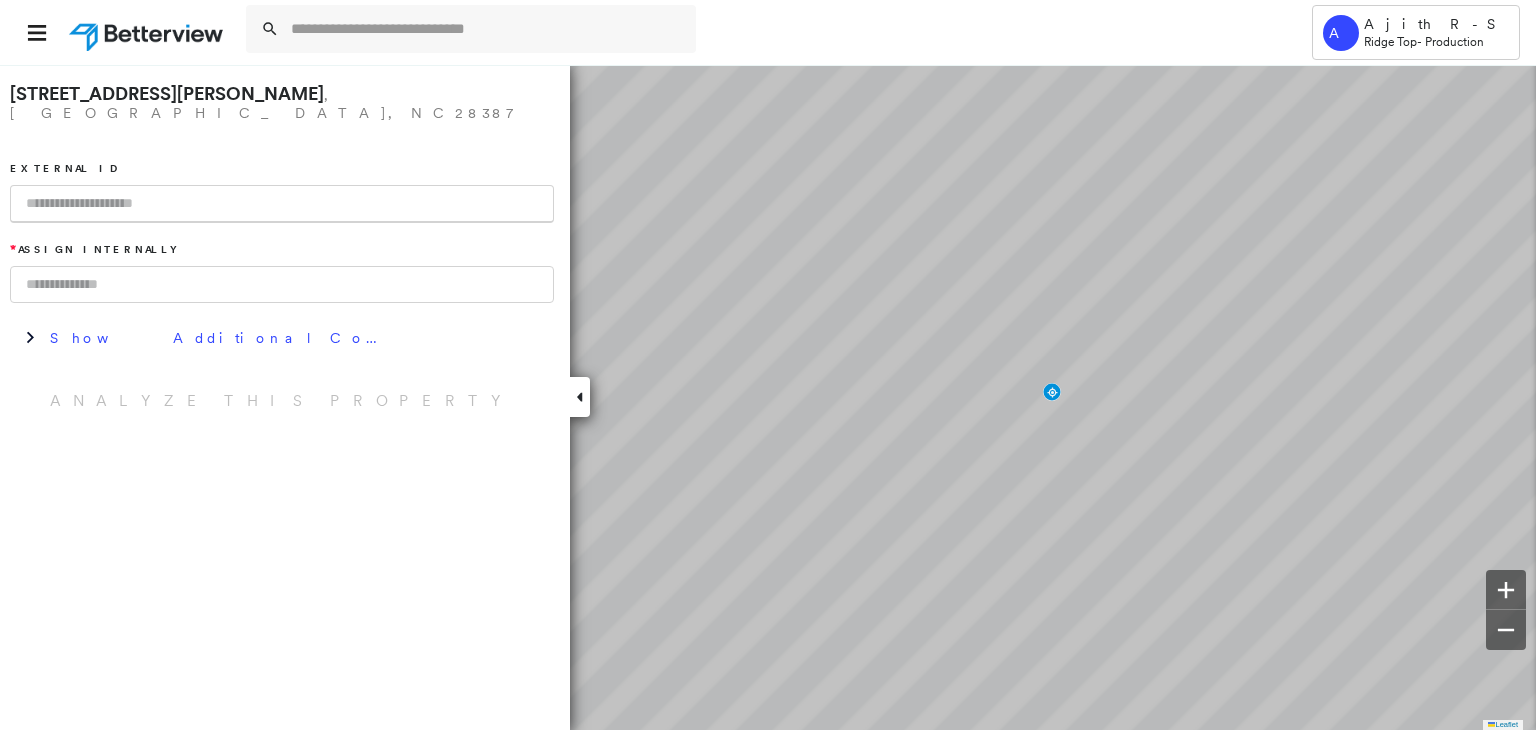 scroll, scrollTop: 0, scrollLeft: 0, axis: both 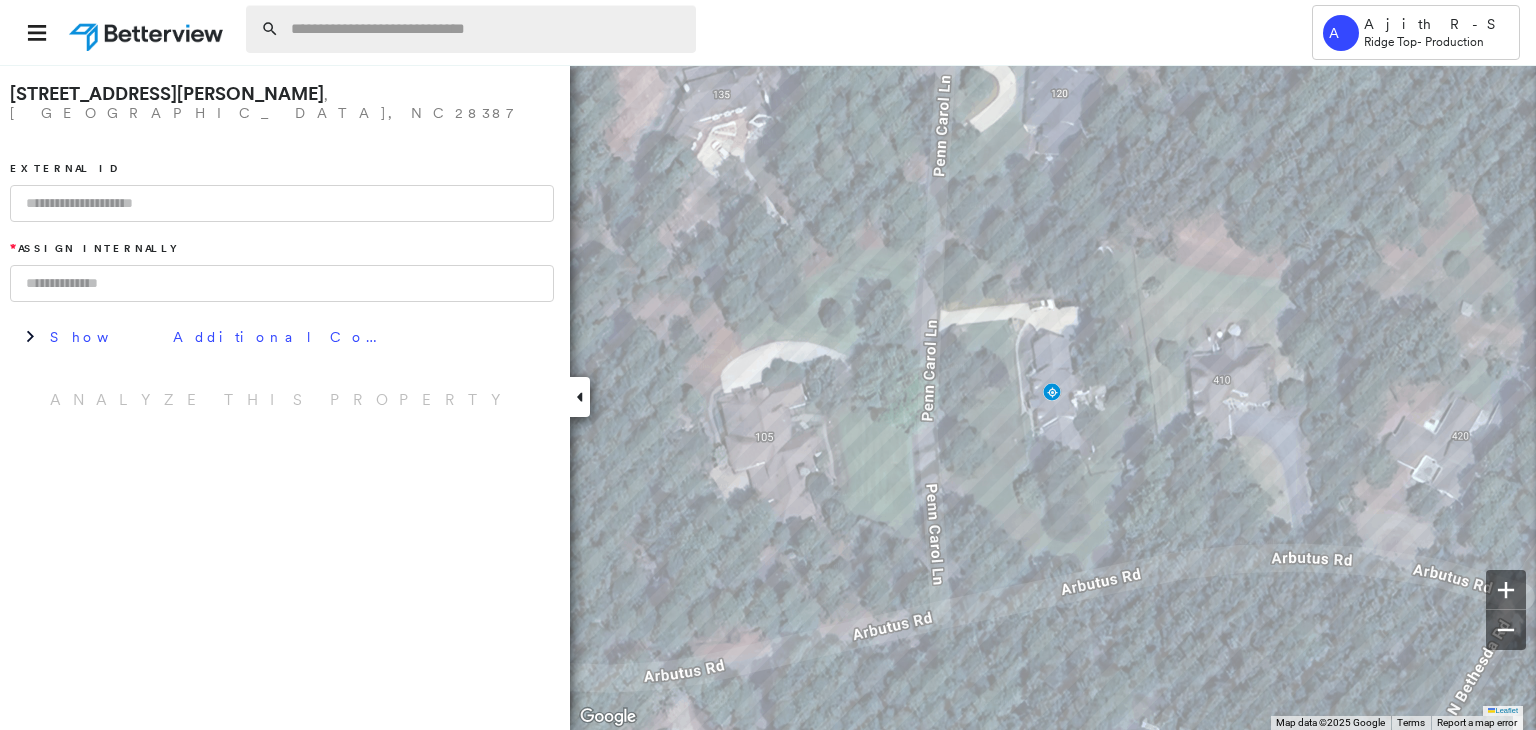 click at bounding box center [487, 29] 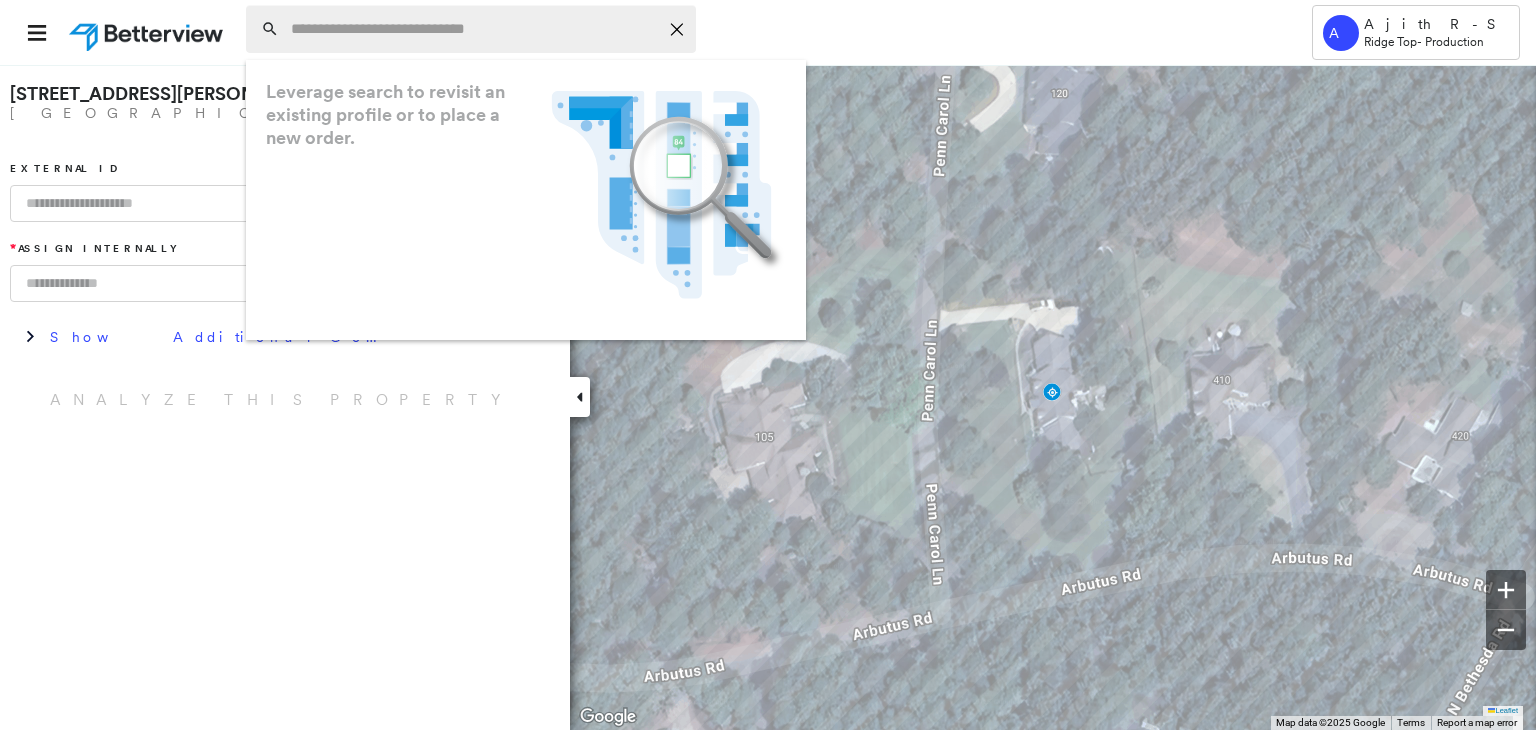 paste on "**********" 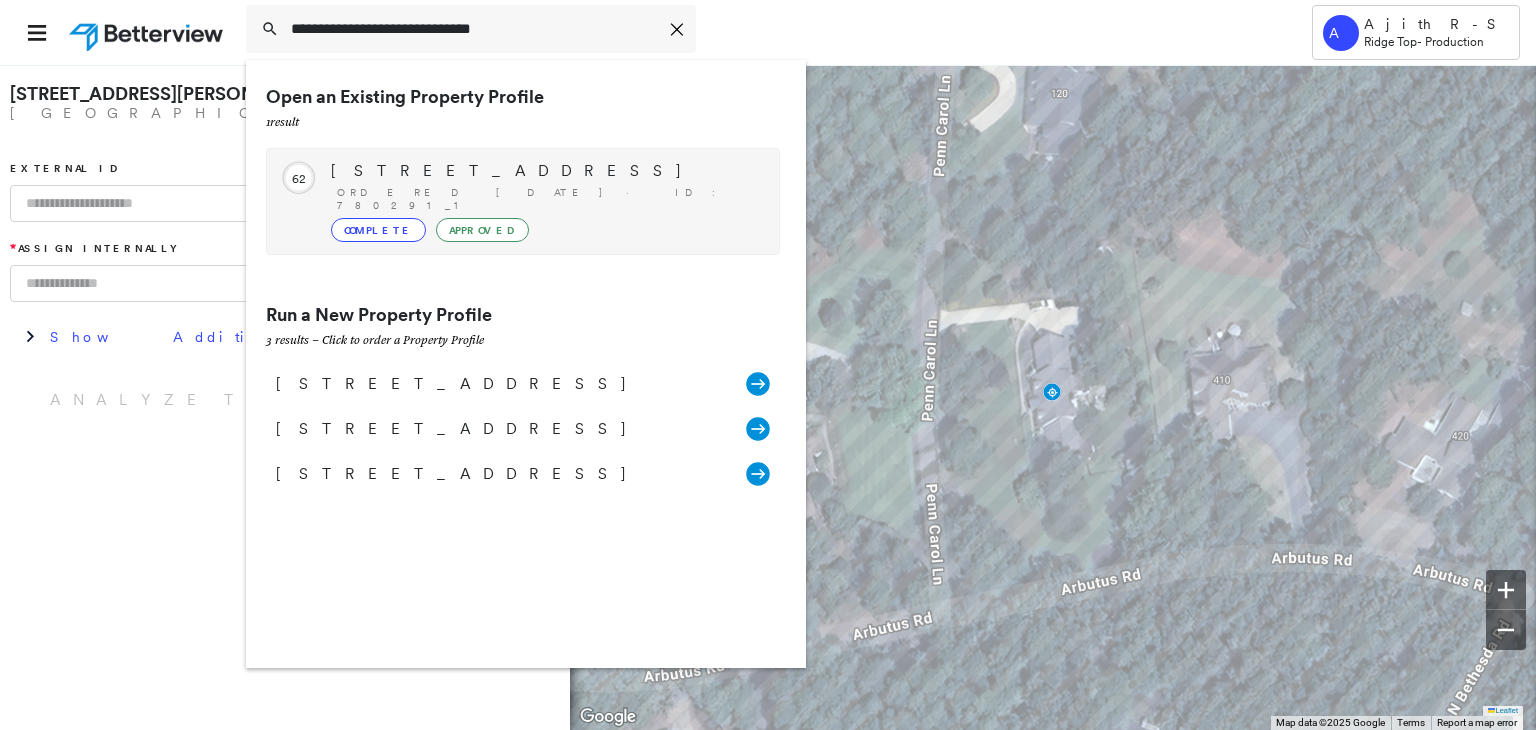 type on "**********" 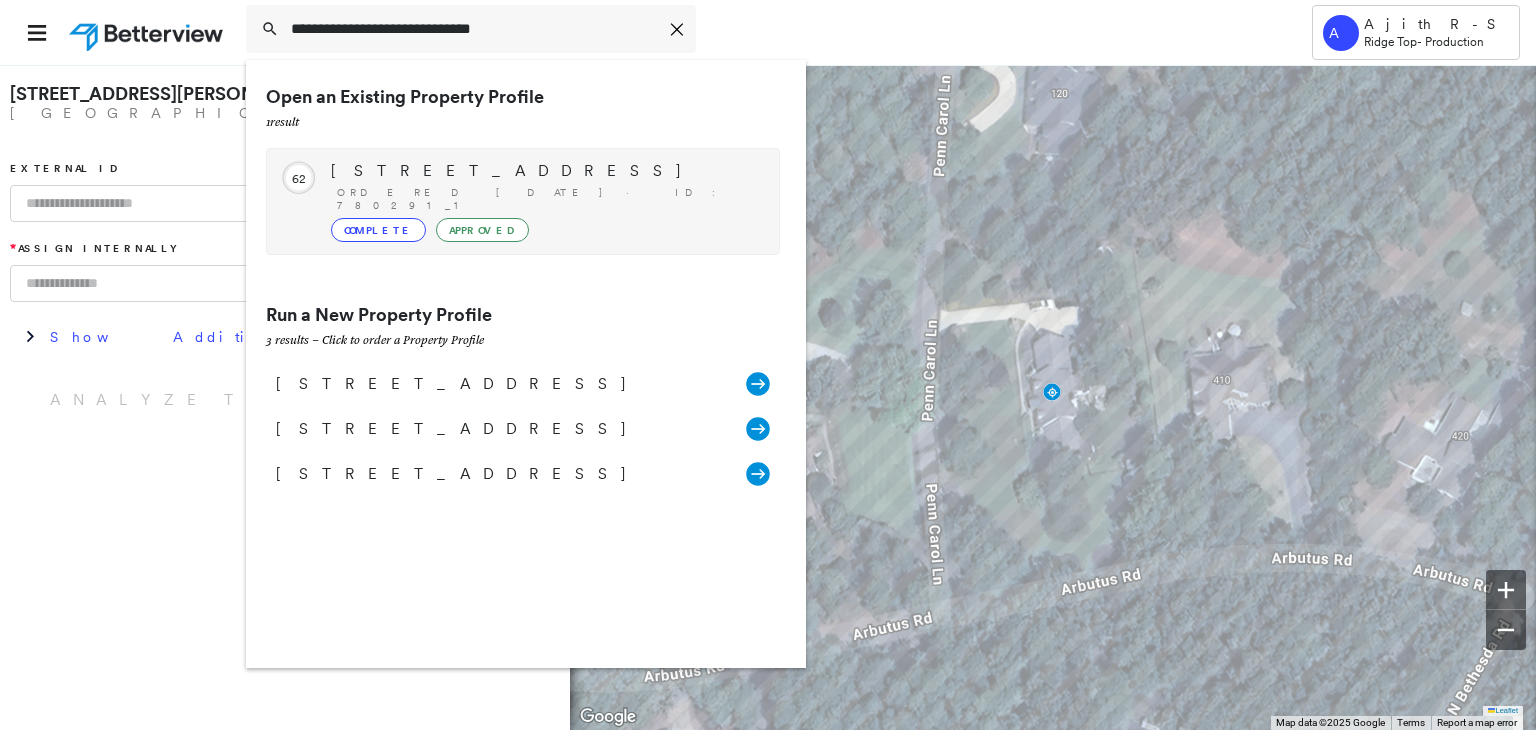 click on "Circled Text Icon 62 [STREET_ADDRESS] Ordered [DATE] · ID: 780291_1 Complete Approved" at bounding box center (523, 201) 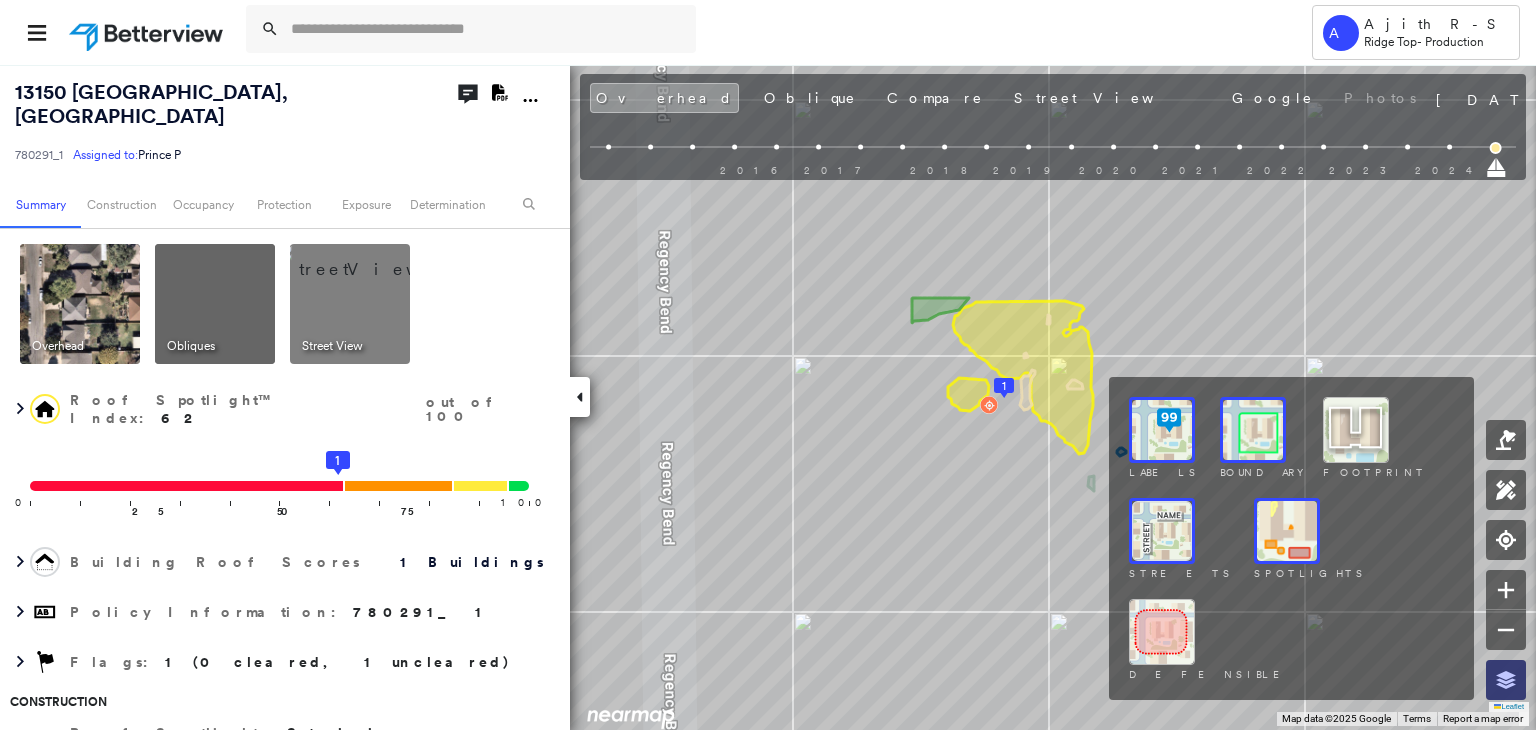 click at bounding box center [1506, 680] 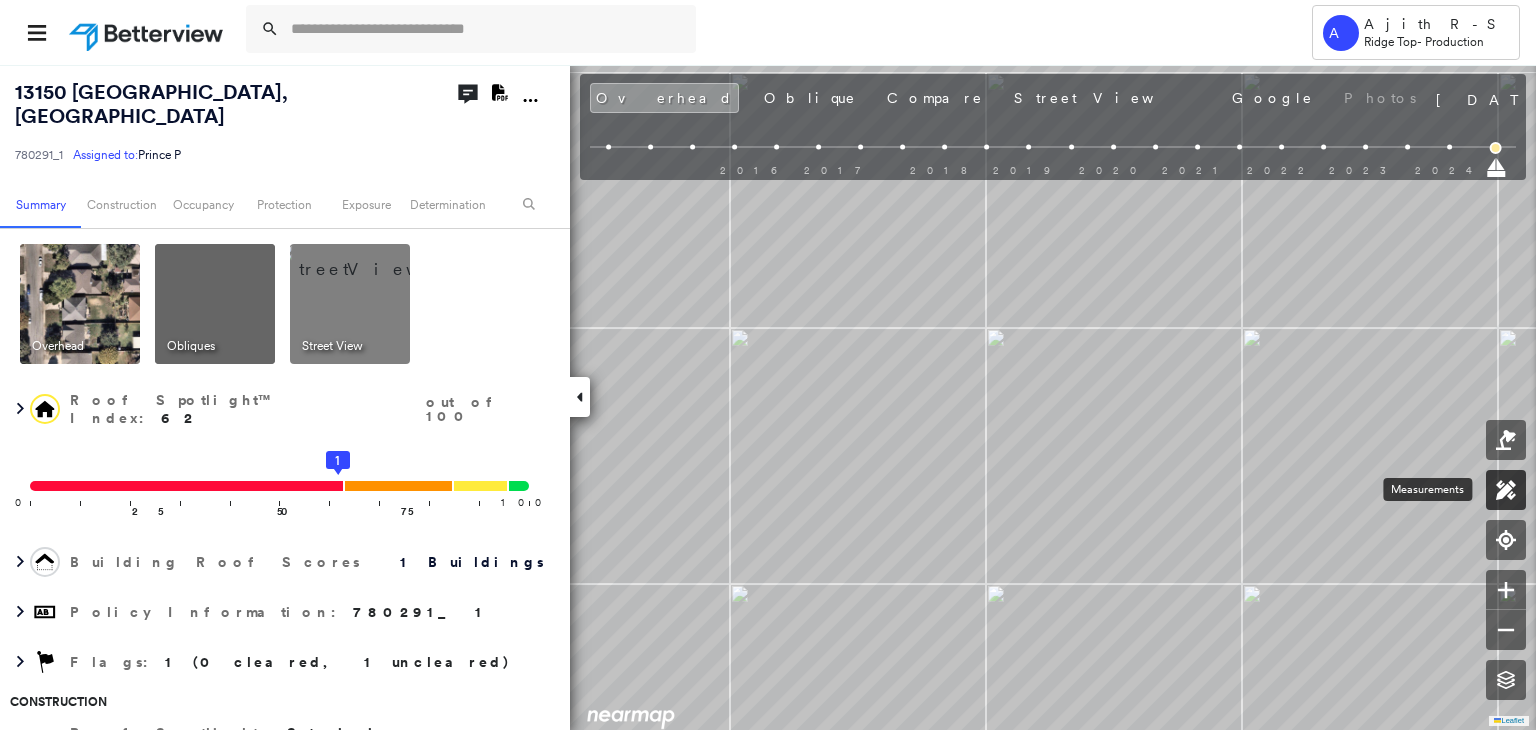 click 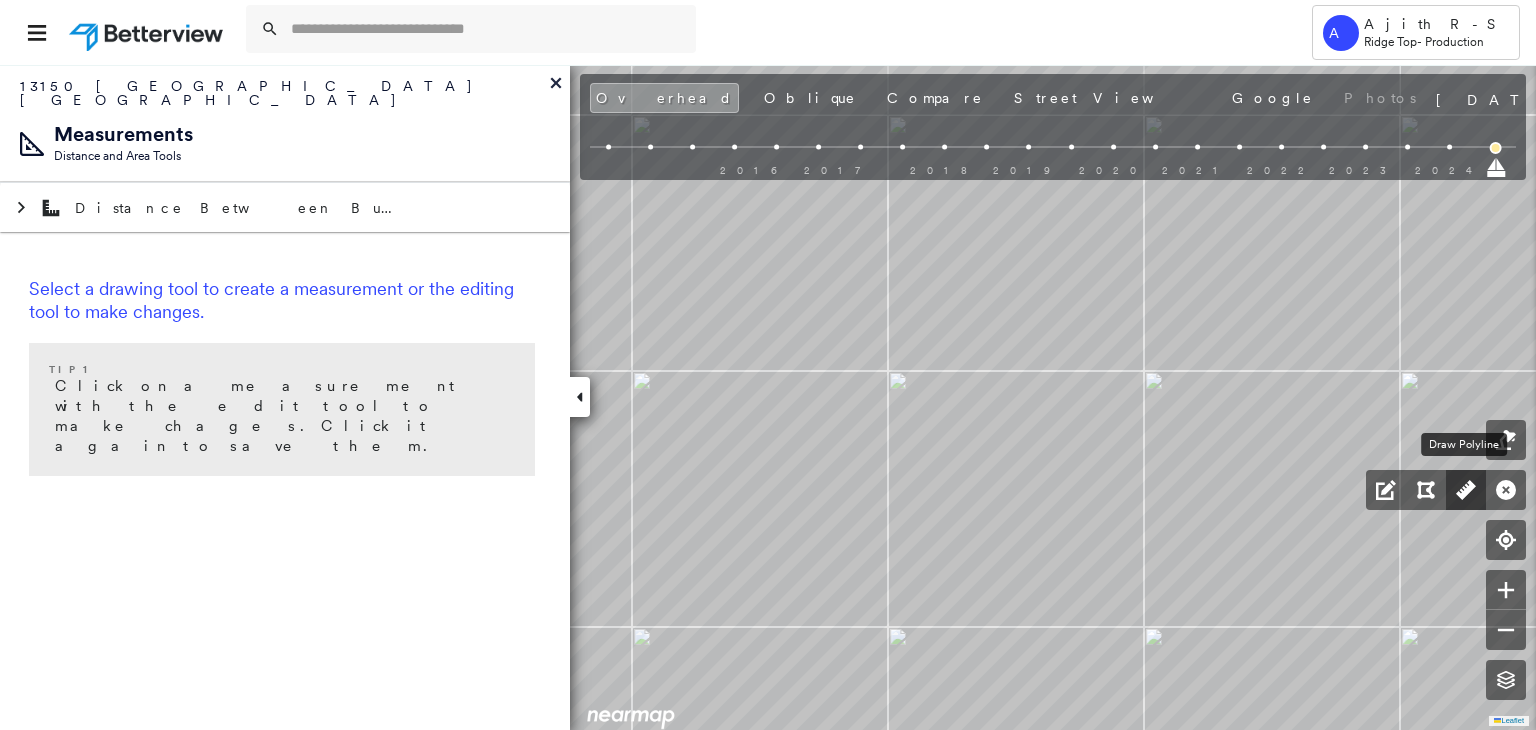 click 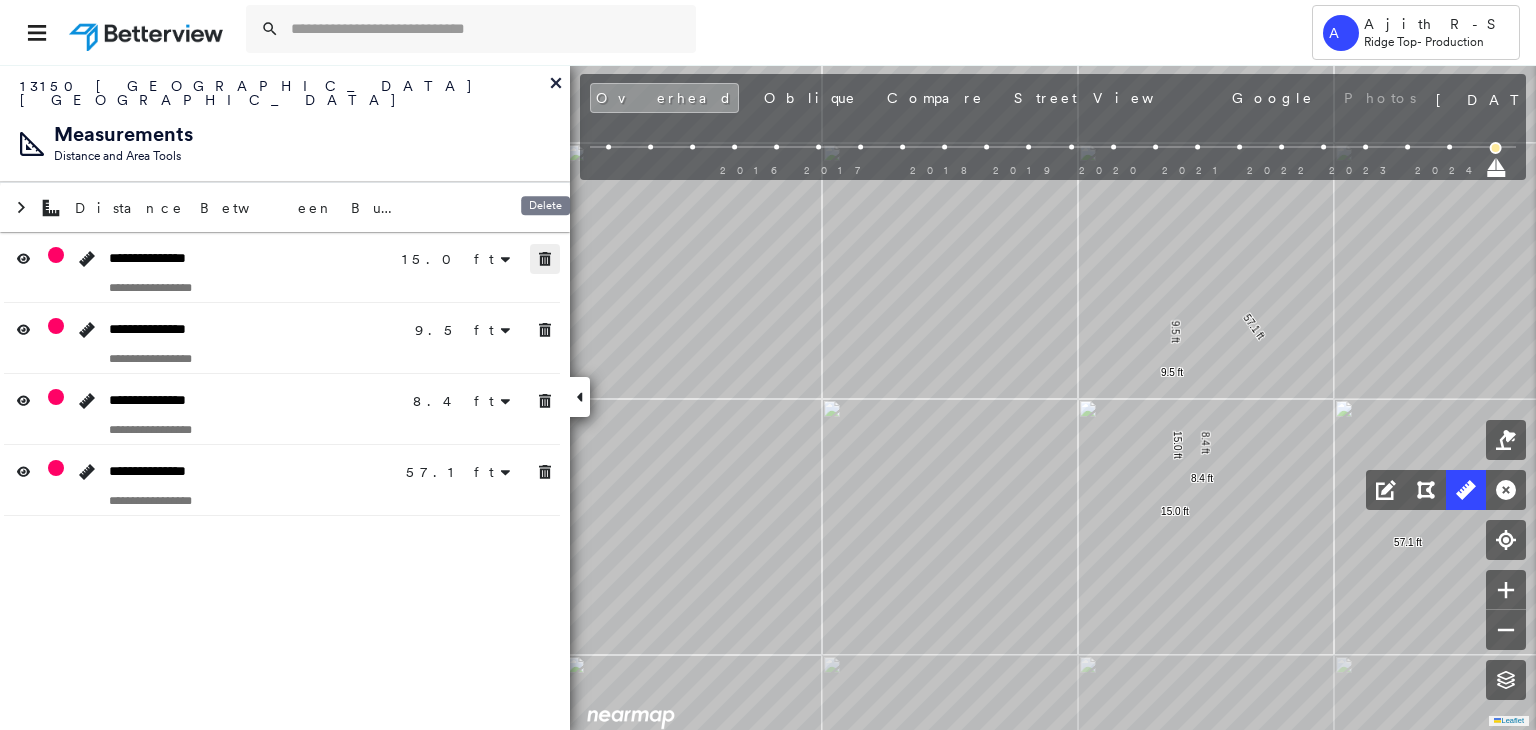 click at bounding box center (545, 259) 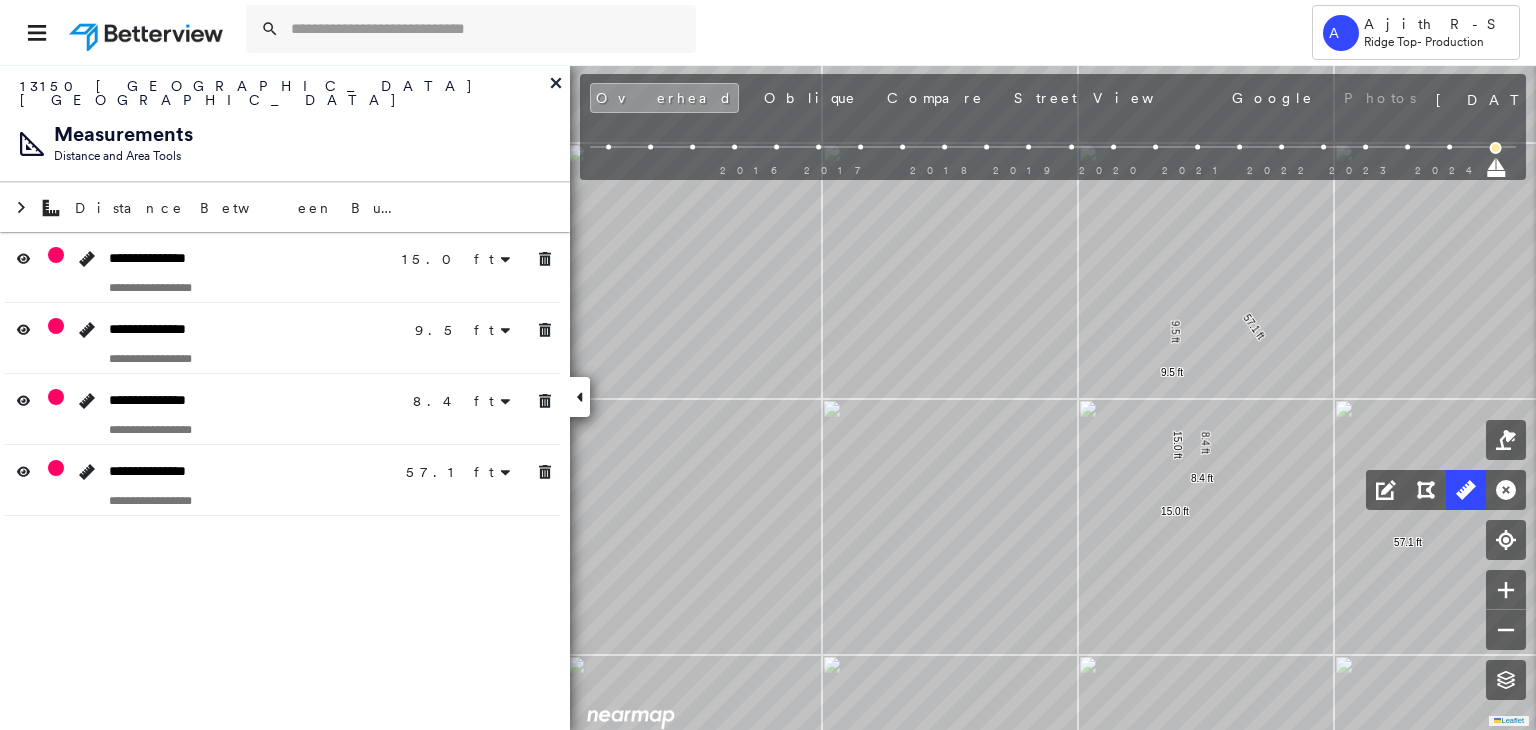click on "9.5 ft" at bounding box center (470, 329) 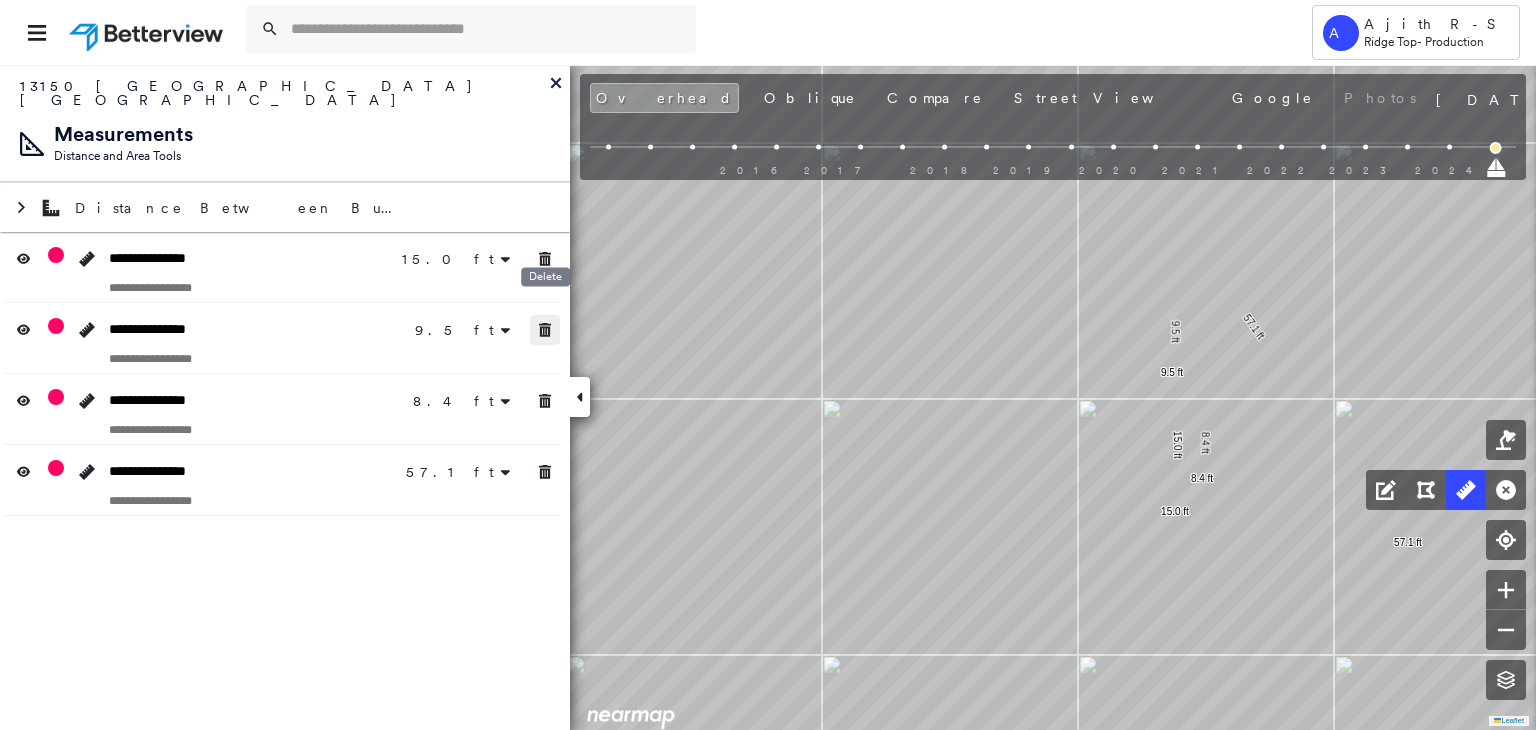 drag, startPoint x: 546, startPoint y: 311, endPoint x: 550, endPoint y: 396, distance: 85.09406 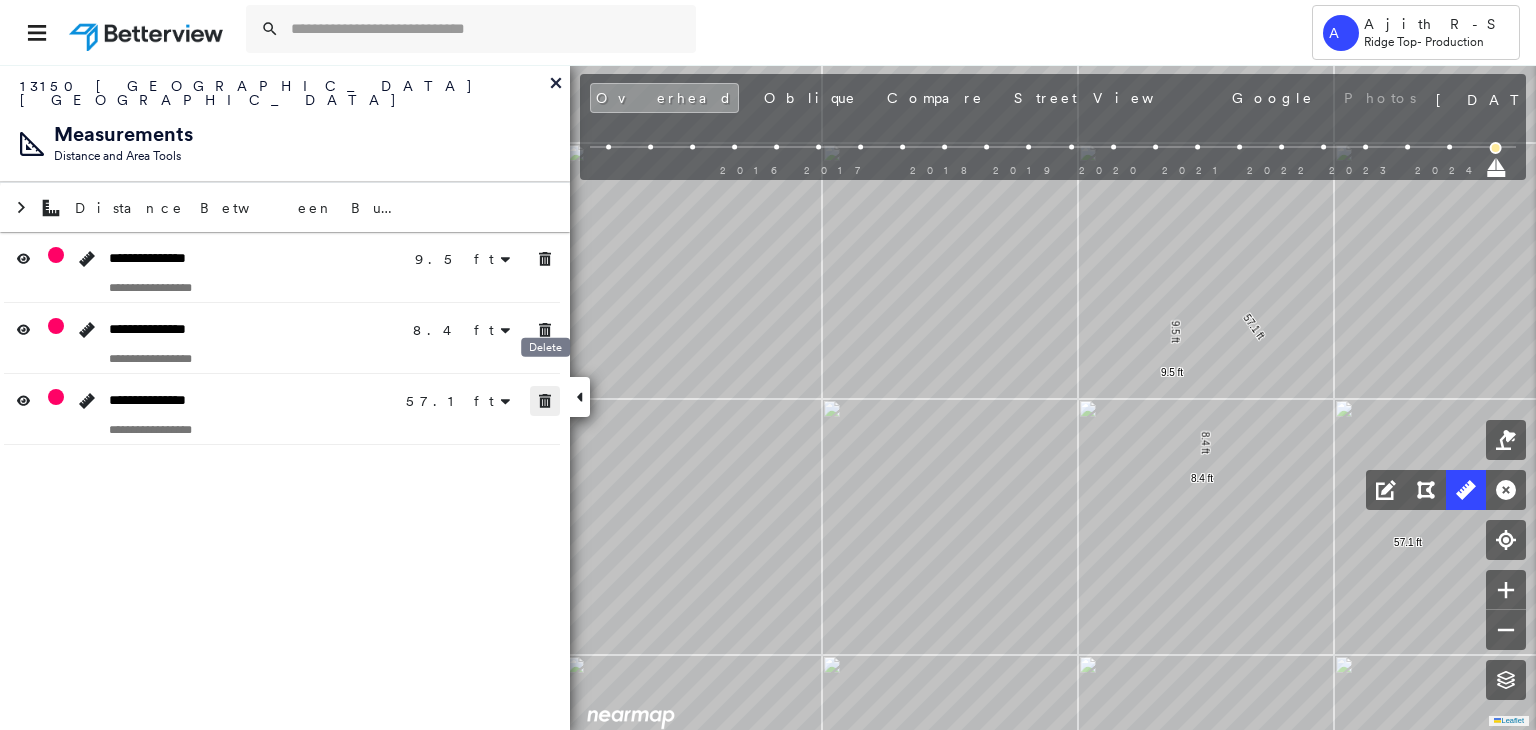 click at bounding box center [545, 401] 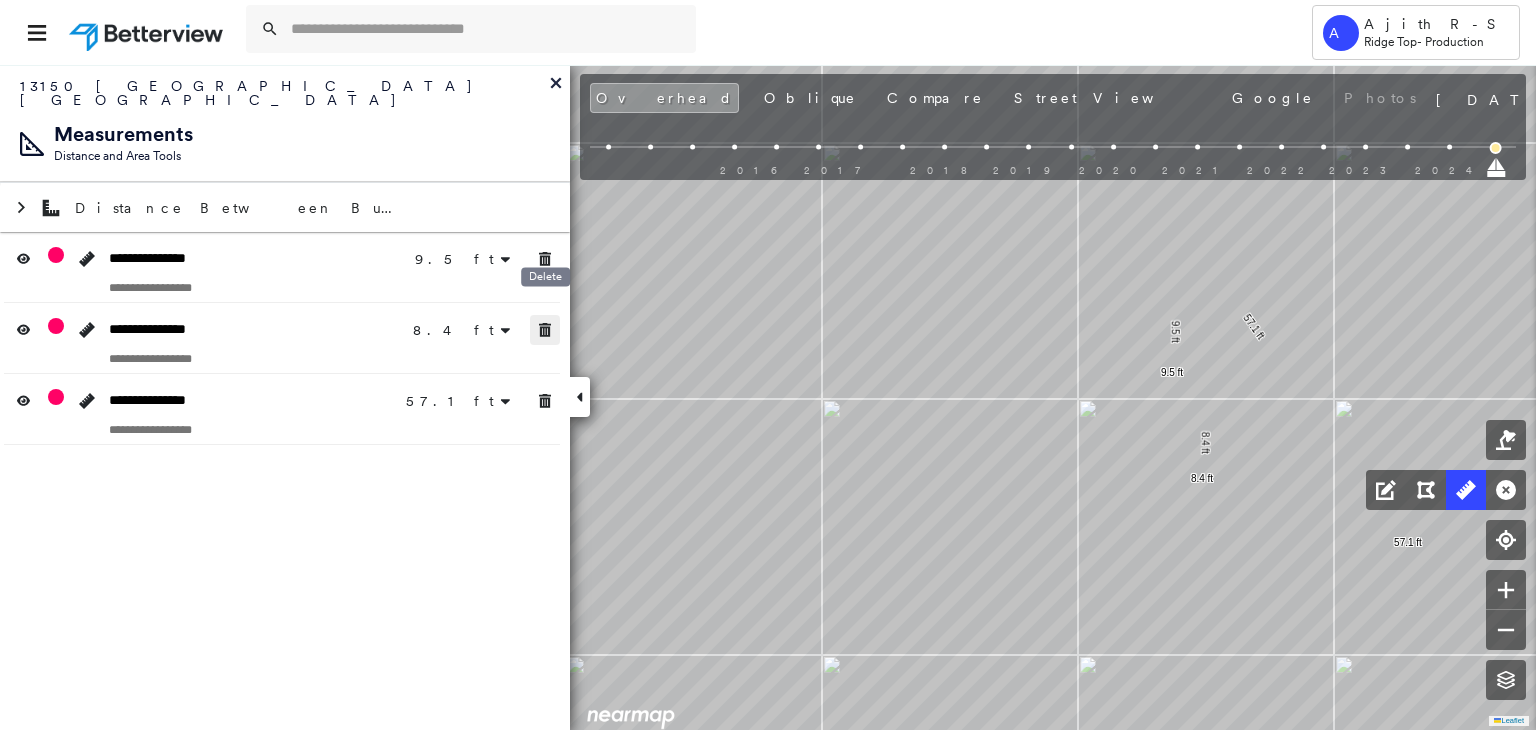 click 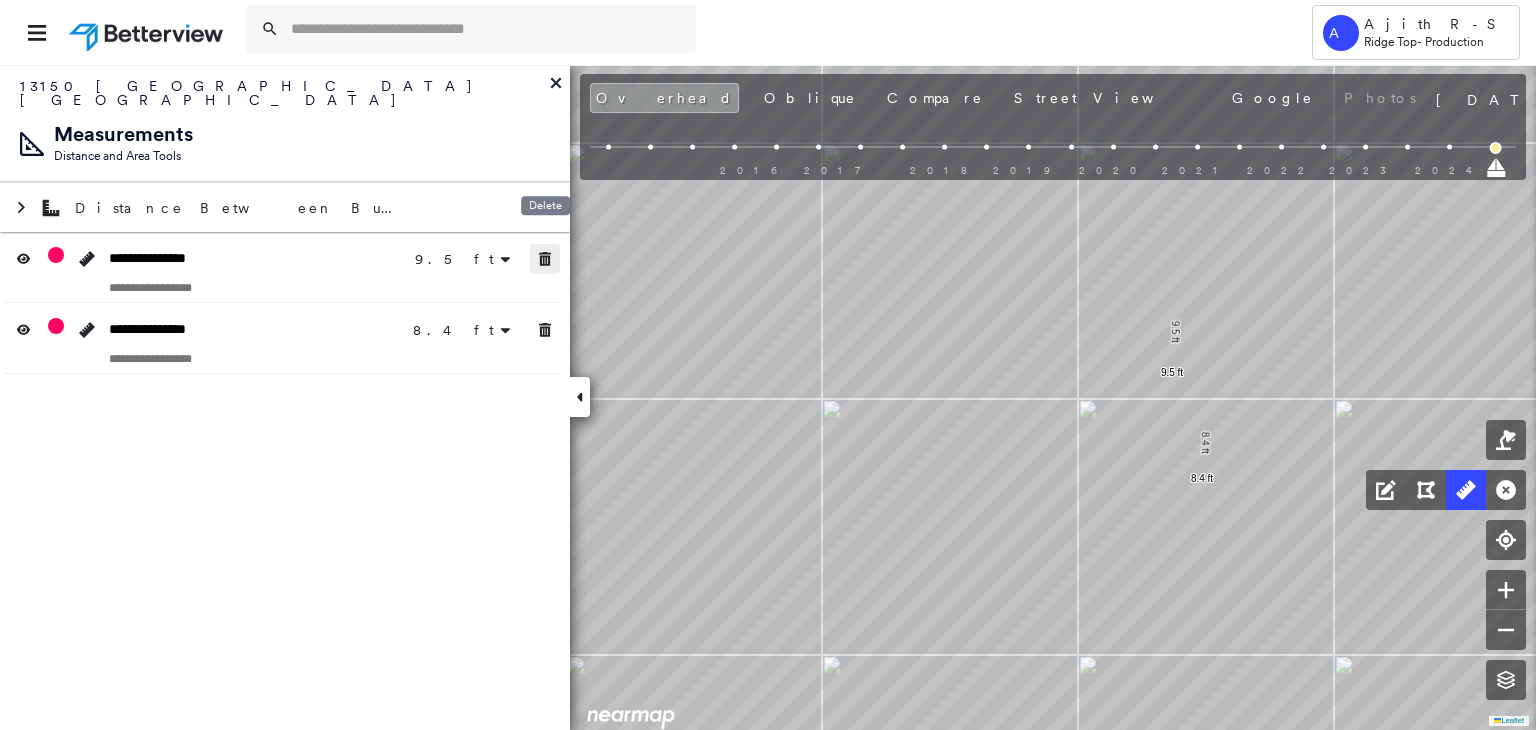click 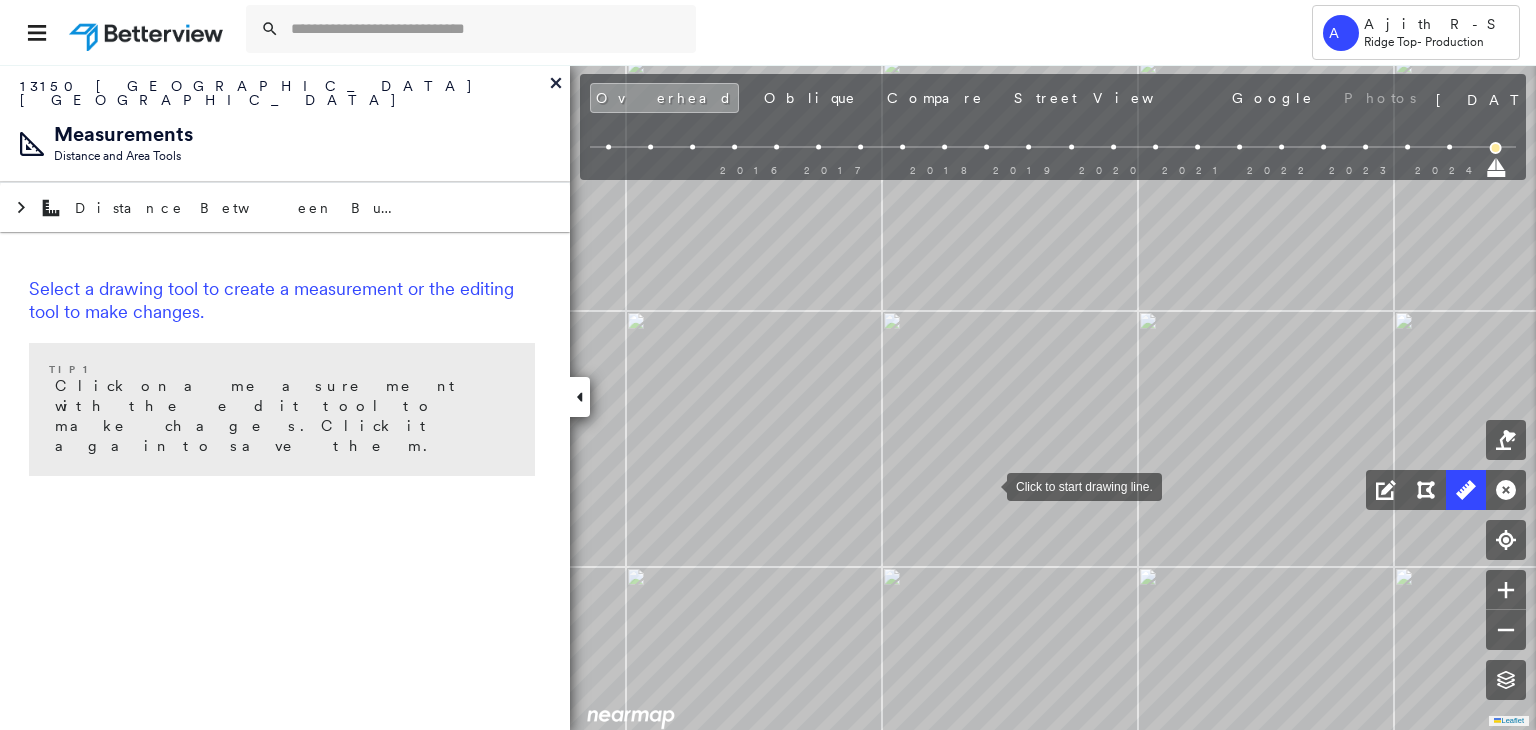 click at bounding box center [987, 485] 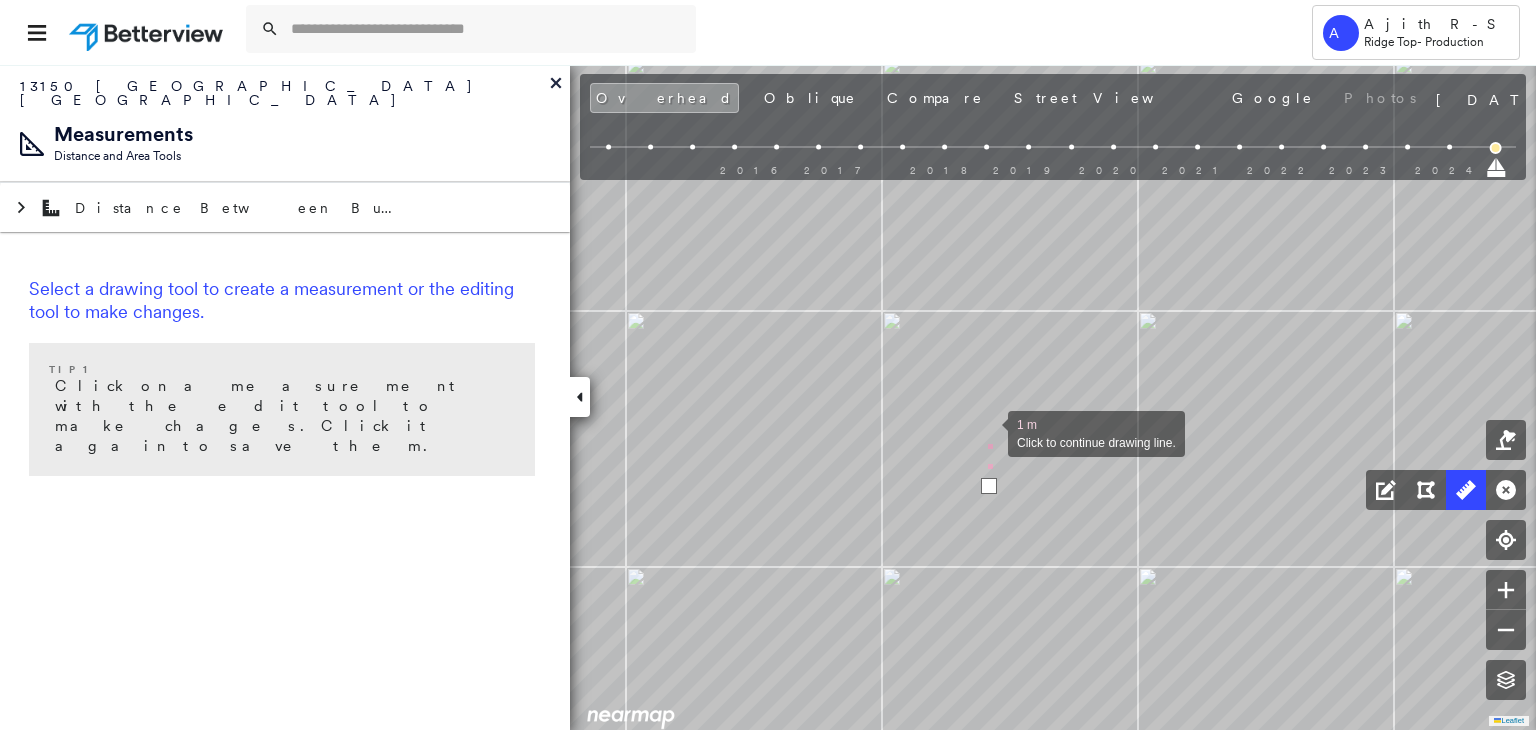 click at bounding box center [988, 432] 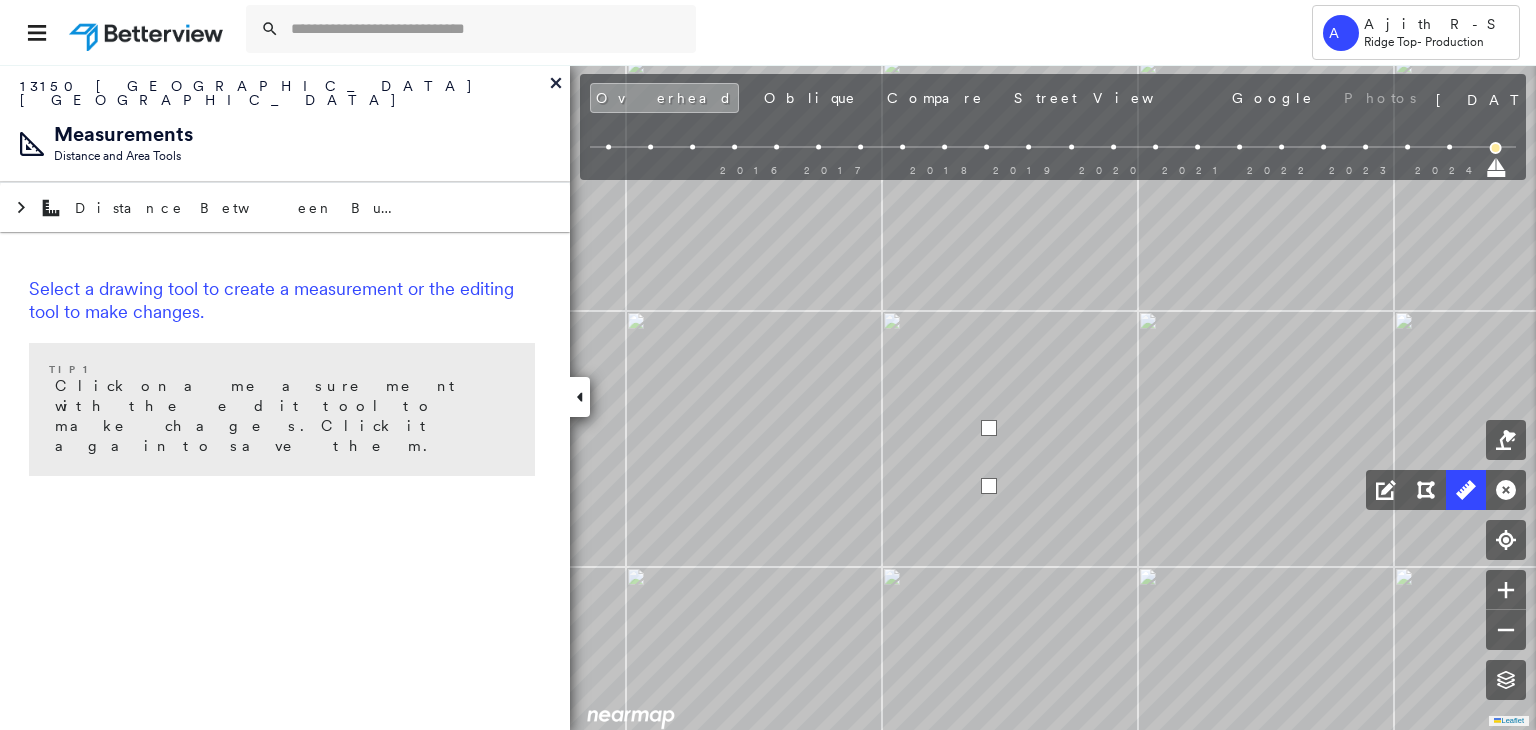 click at bounding box center [989, 428] 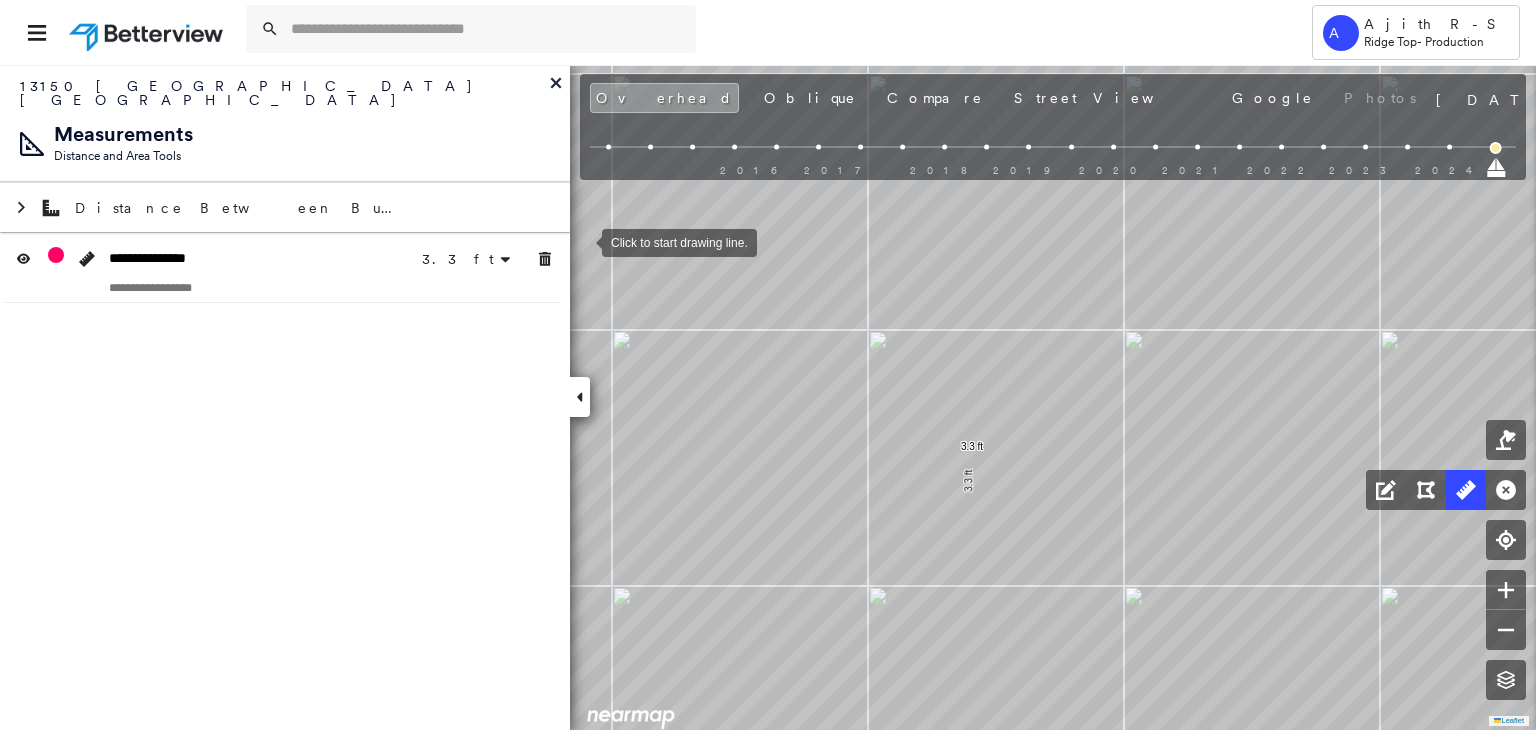 click at bounding box center (582, 241) 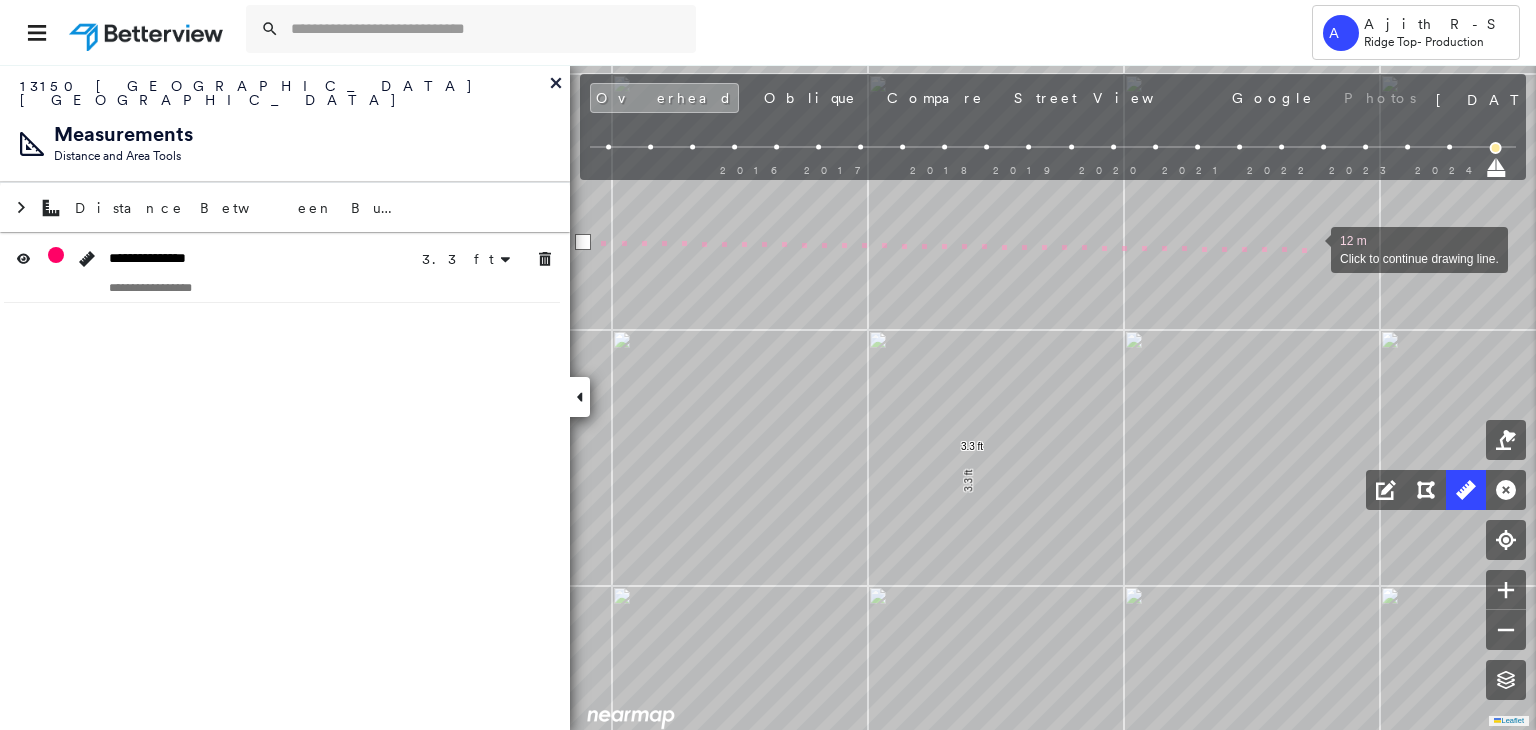 click at bounding box center (1311, 248) 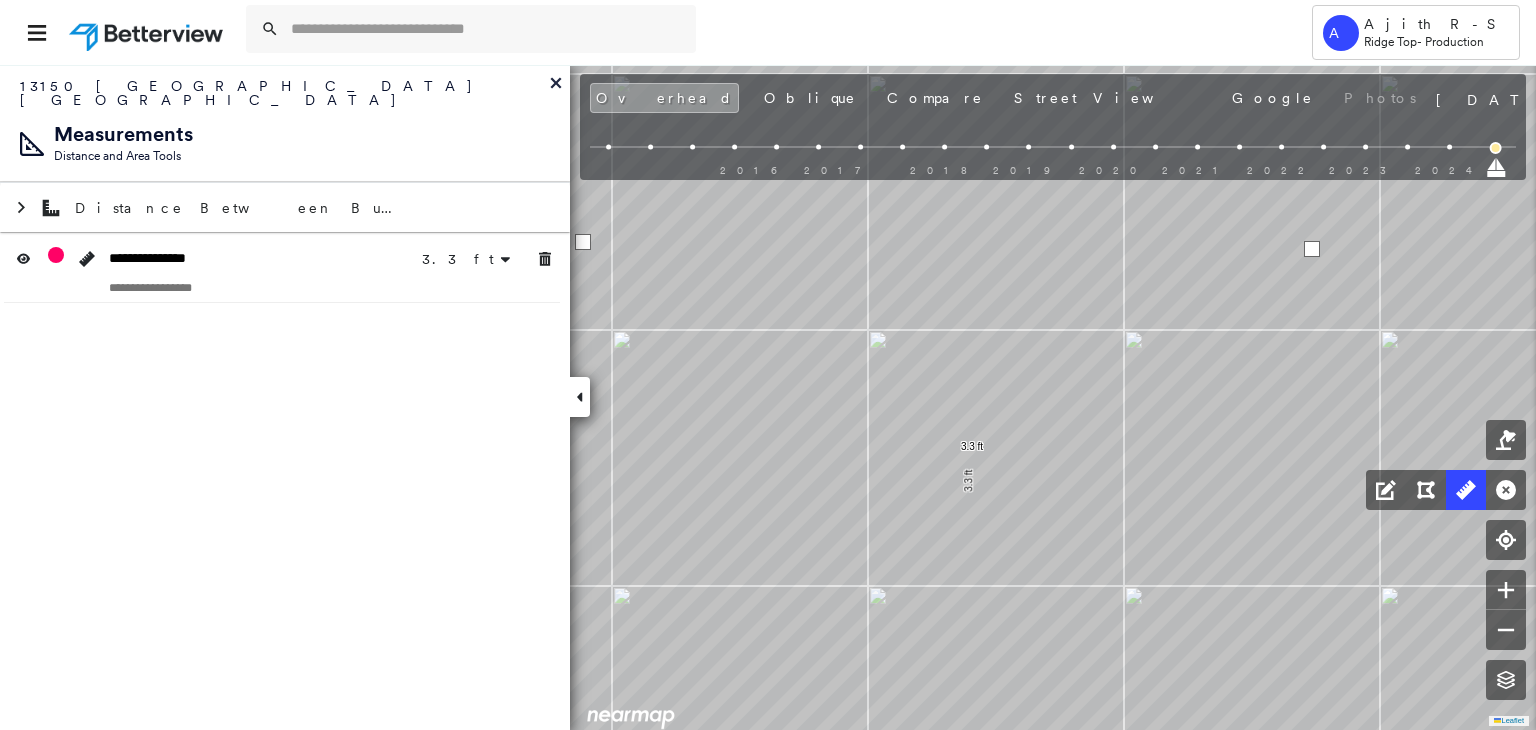 click at bounding box center [1312, 249] 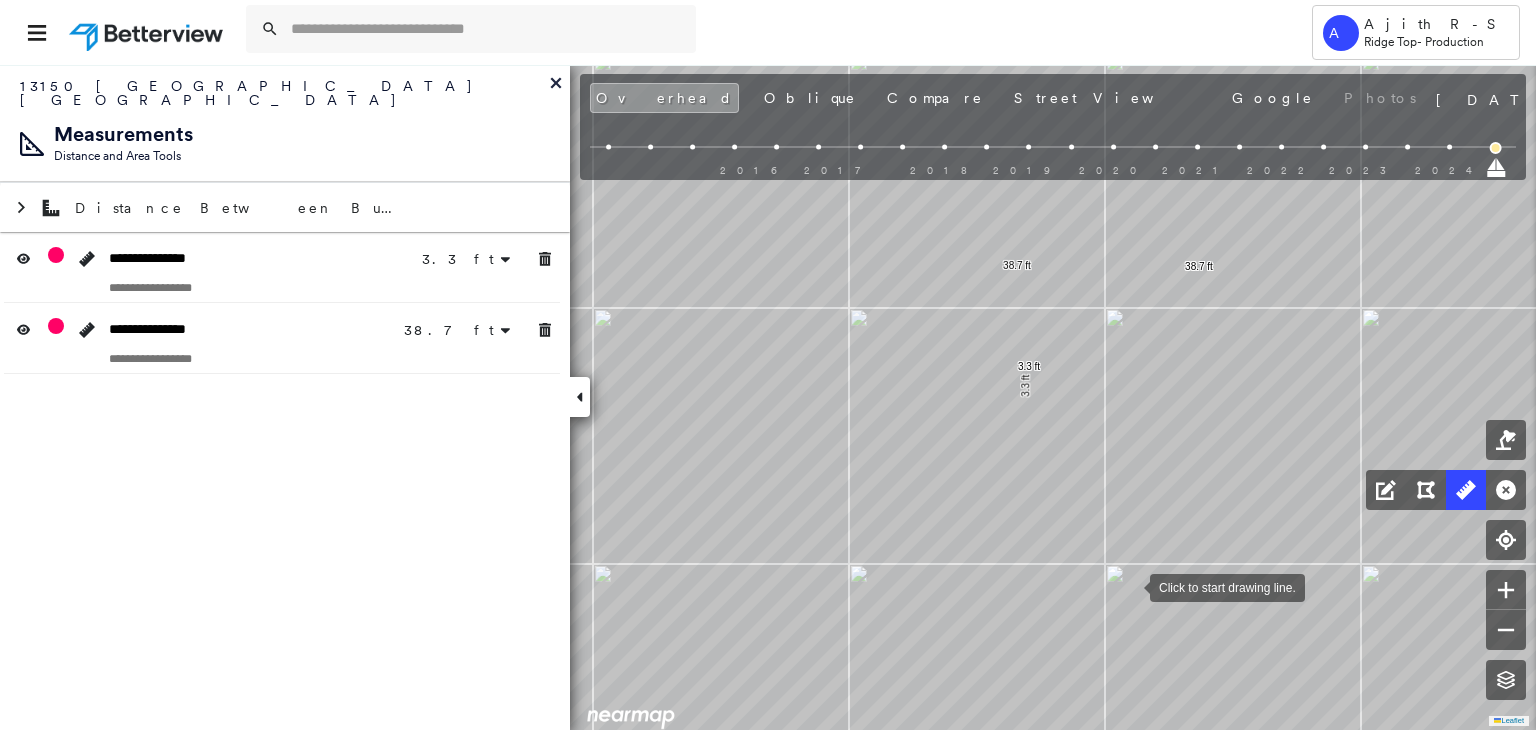 click at bounding box center (1130, 586) 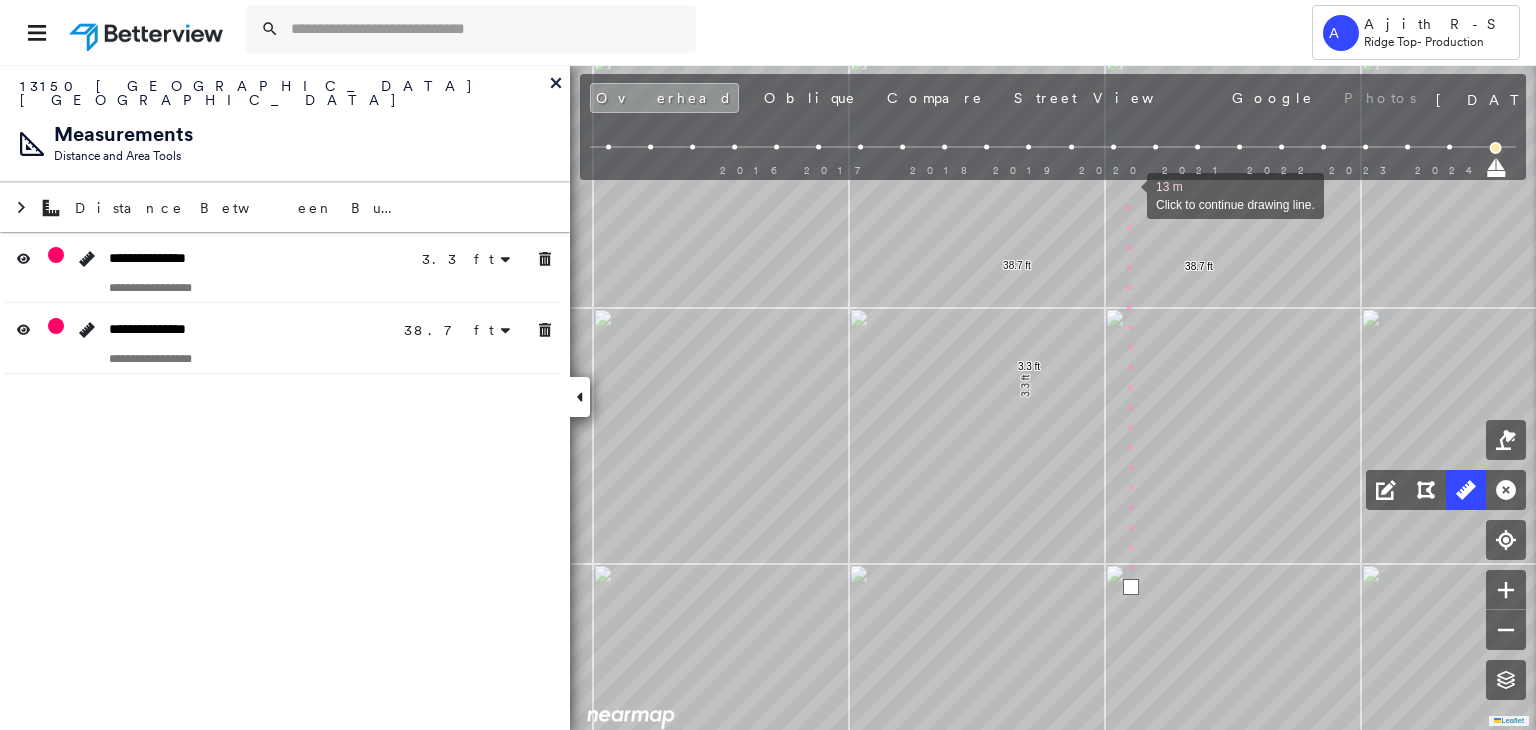 click at bounding box center (1127, 194) 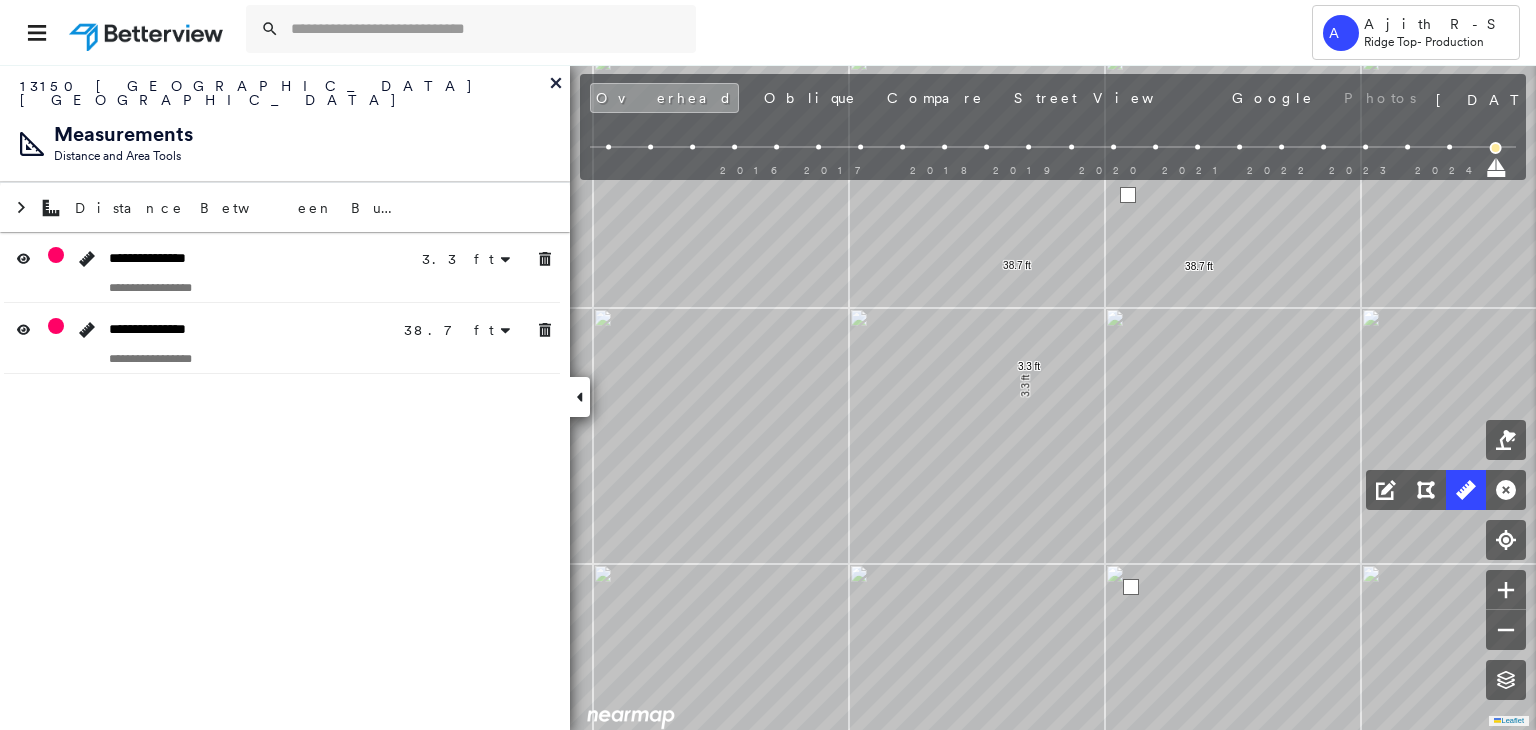 click at bounding box center [1128, 195] 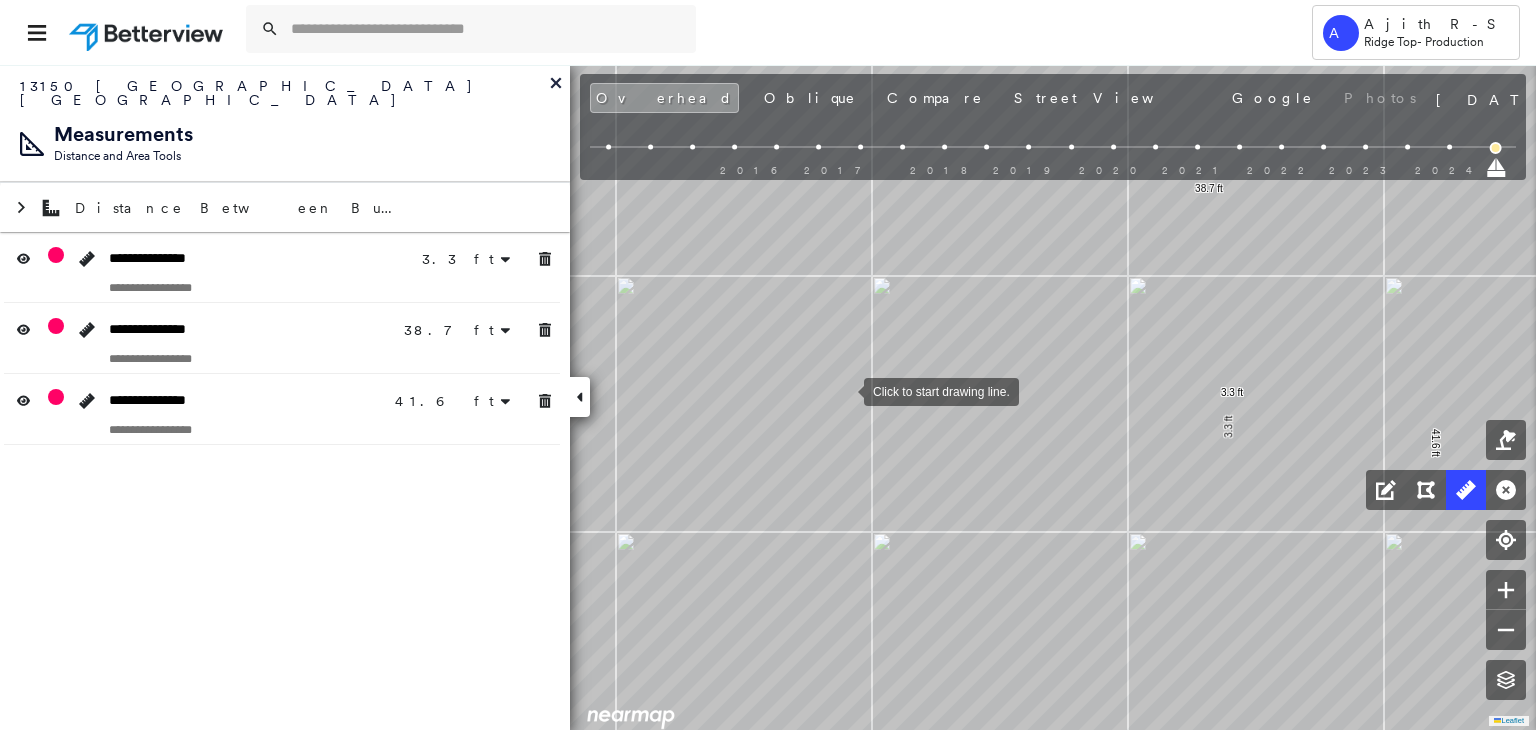 click at bounding box center [844, 390] 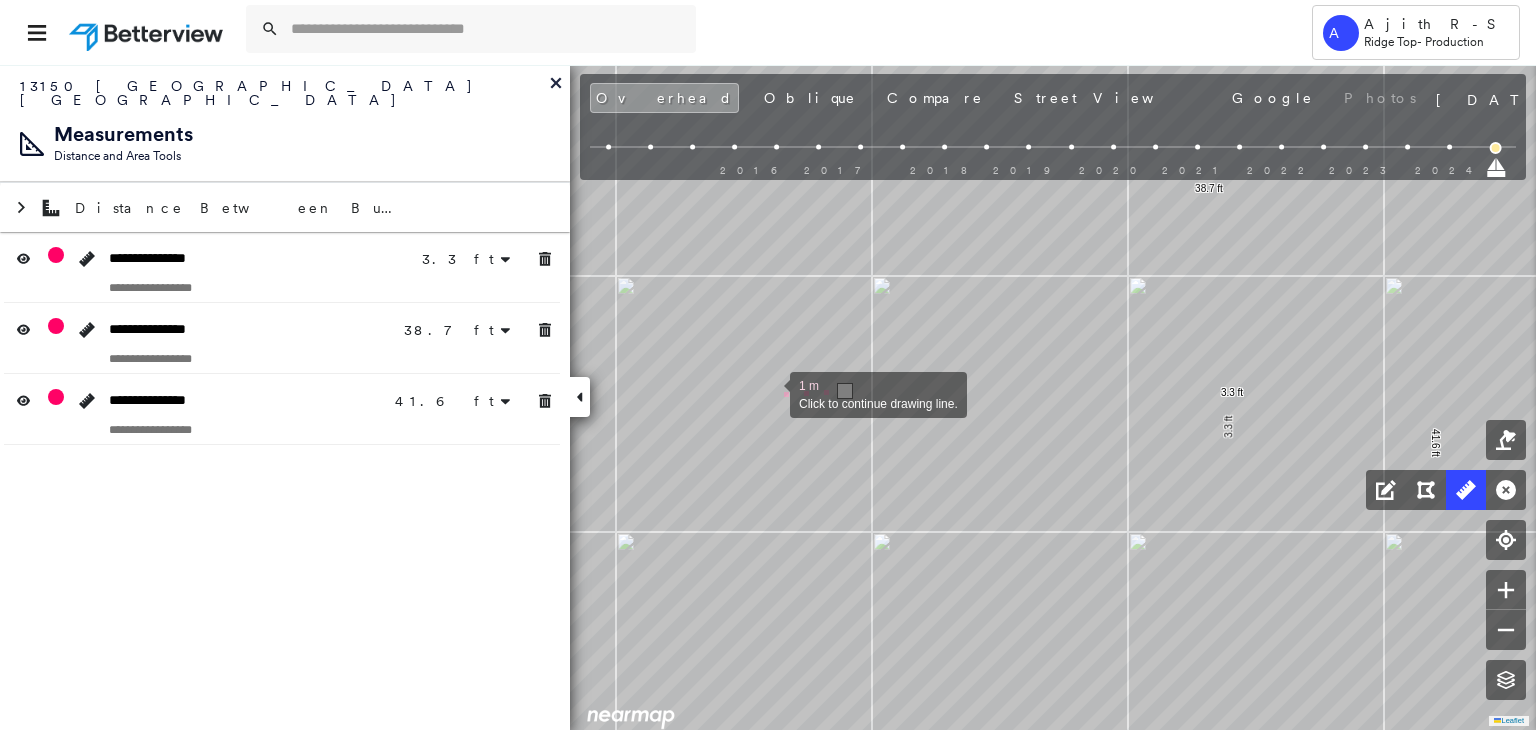 click at bounding box center [770, 393] 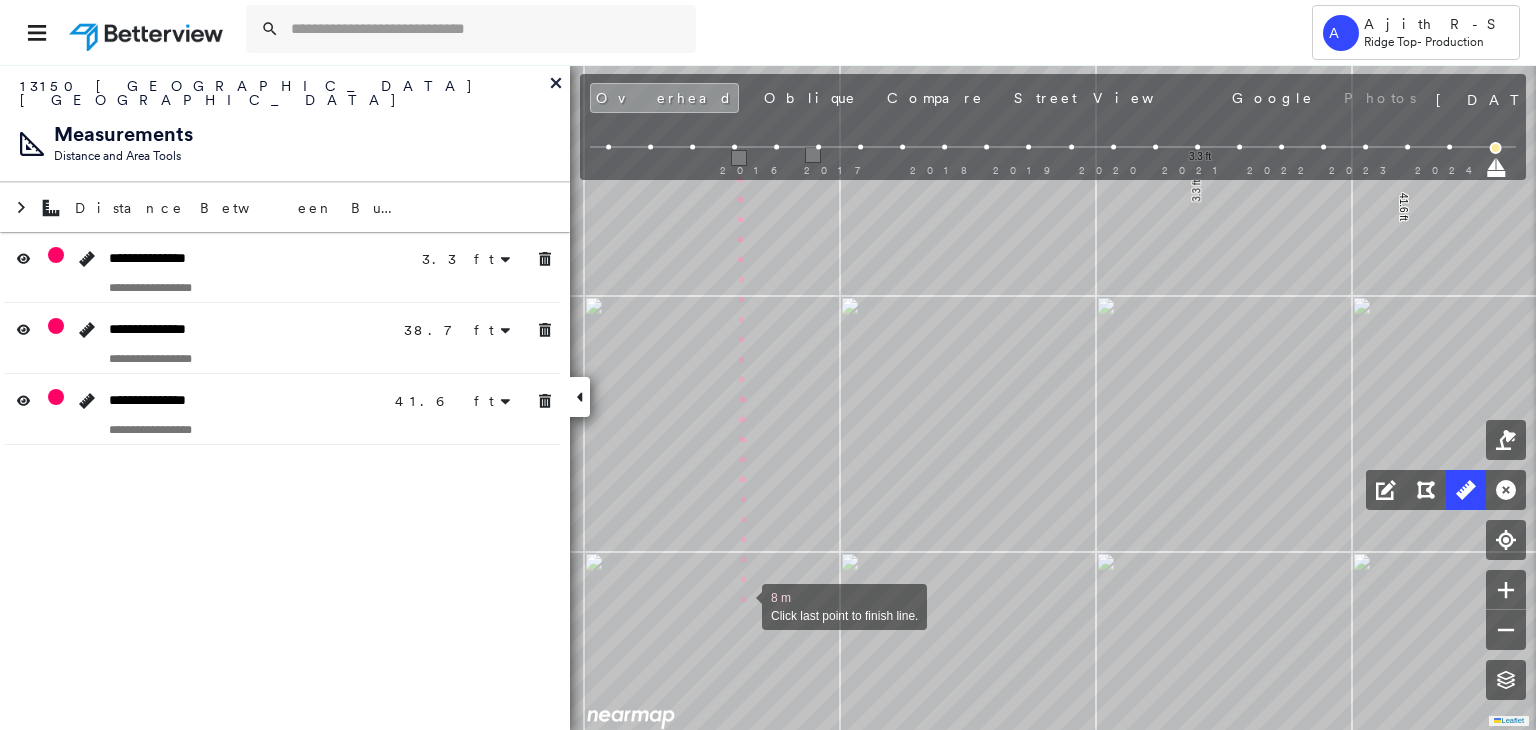 click at bounding box center (742, 605) 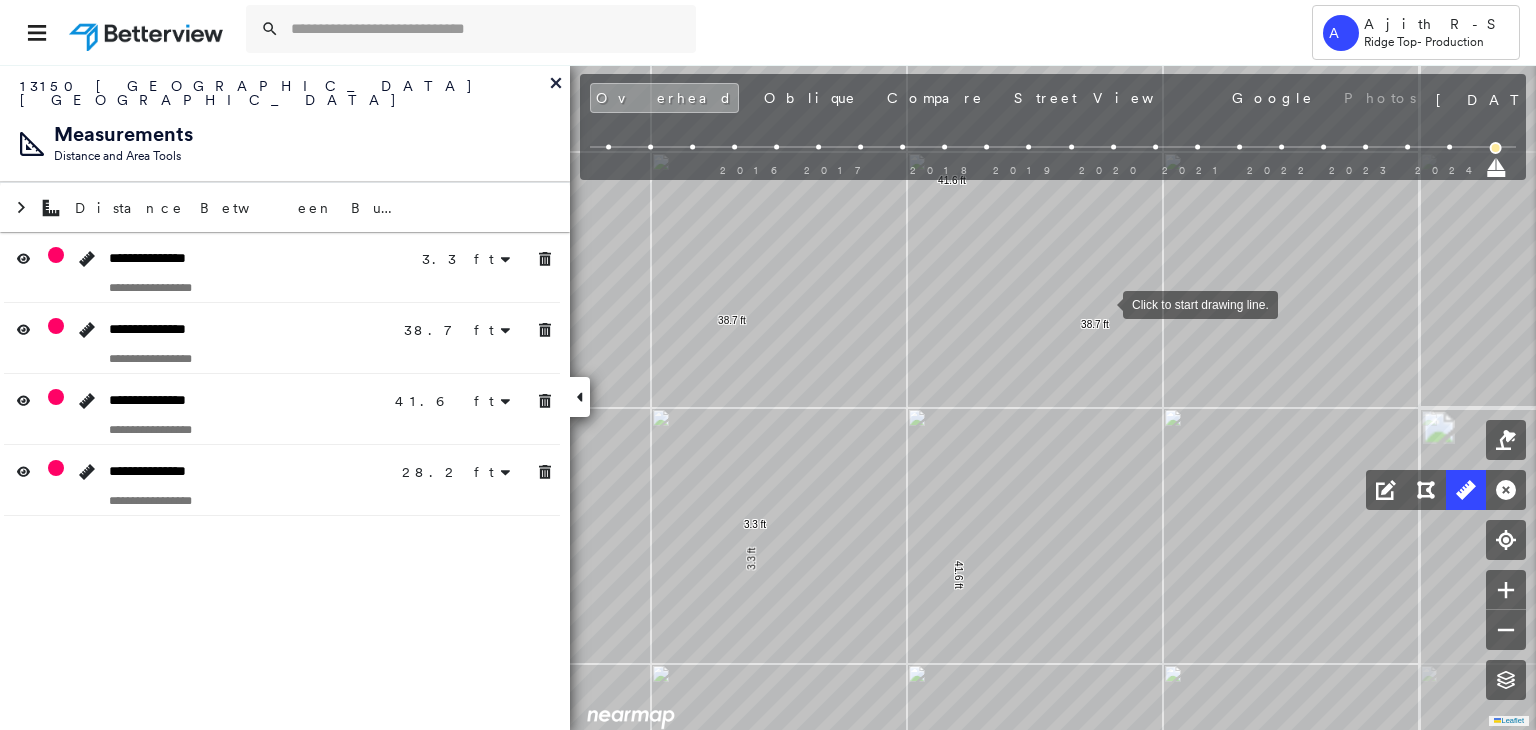 click on "3.3 ft 3.3 ft 38.7 ft 38.7 ft 41.6 ft 41.6 ft 4.1 ft 24.1 ft 28.2 ft Click to start drawing line." at bounding box center [166, 156] 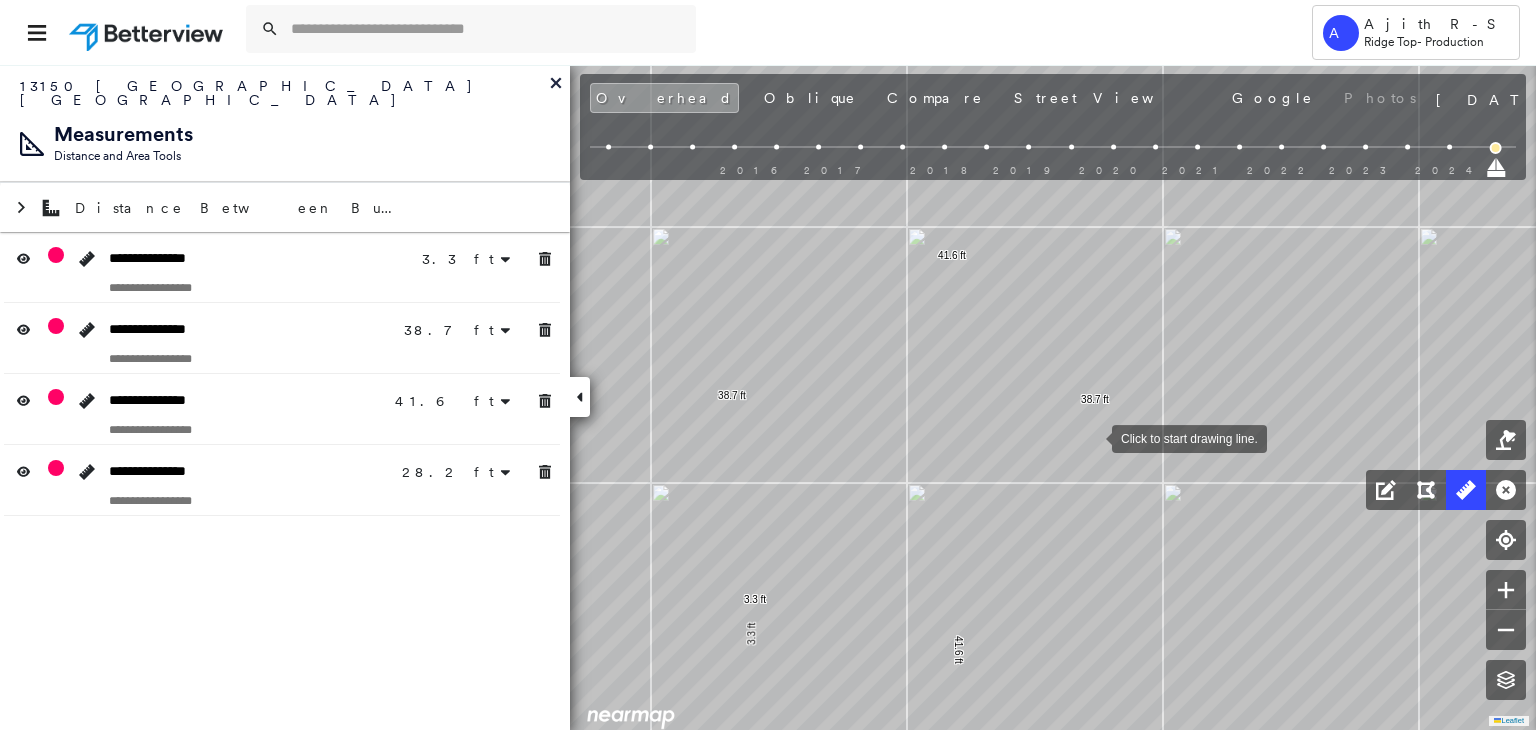 click at bounding box center [1092, 437] 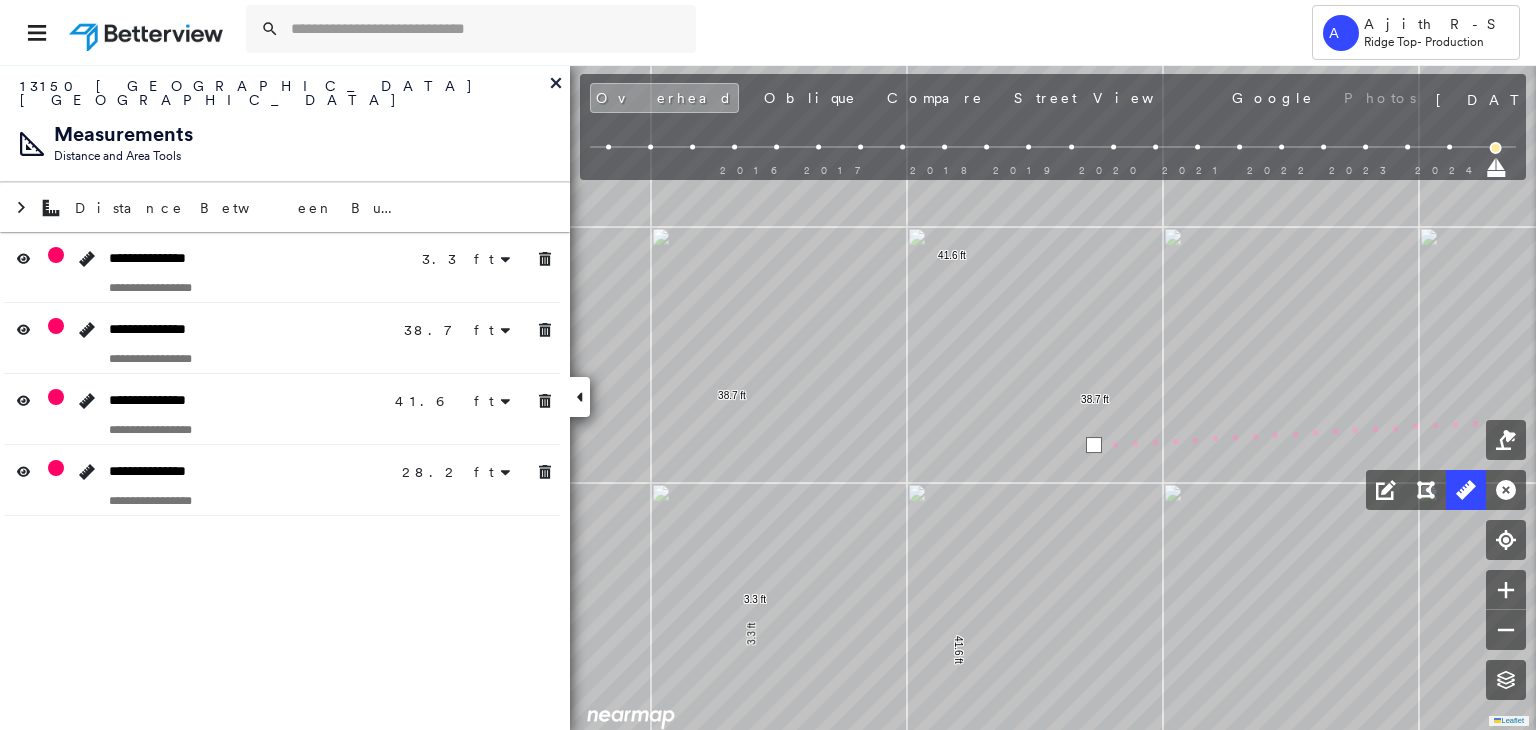 click at bounding box center (1466, 490) 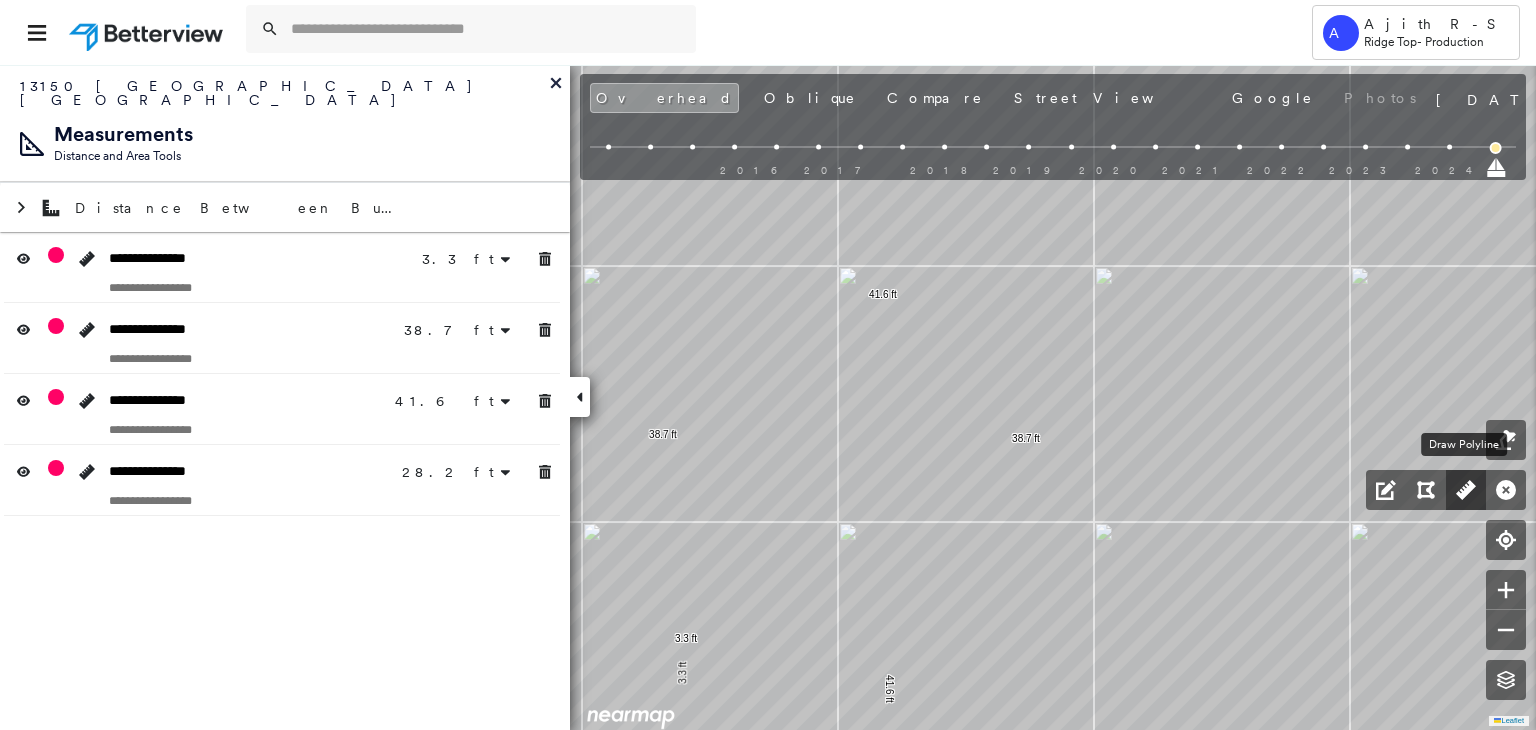 click 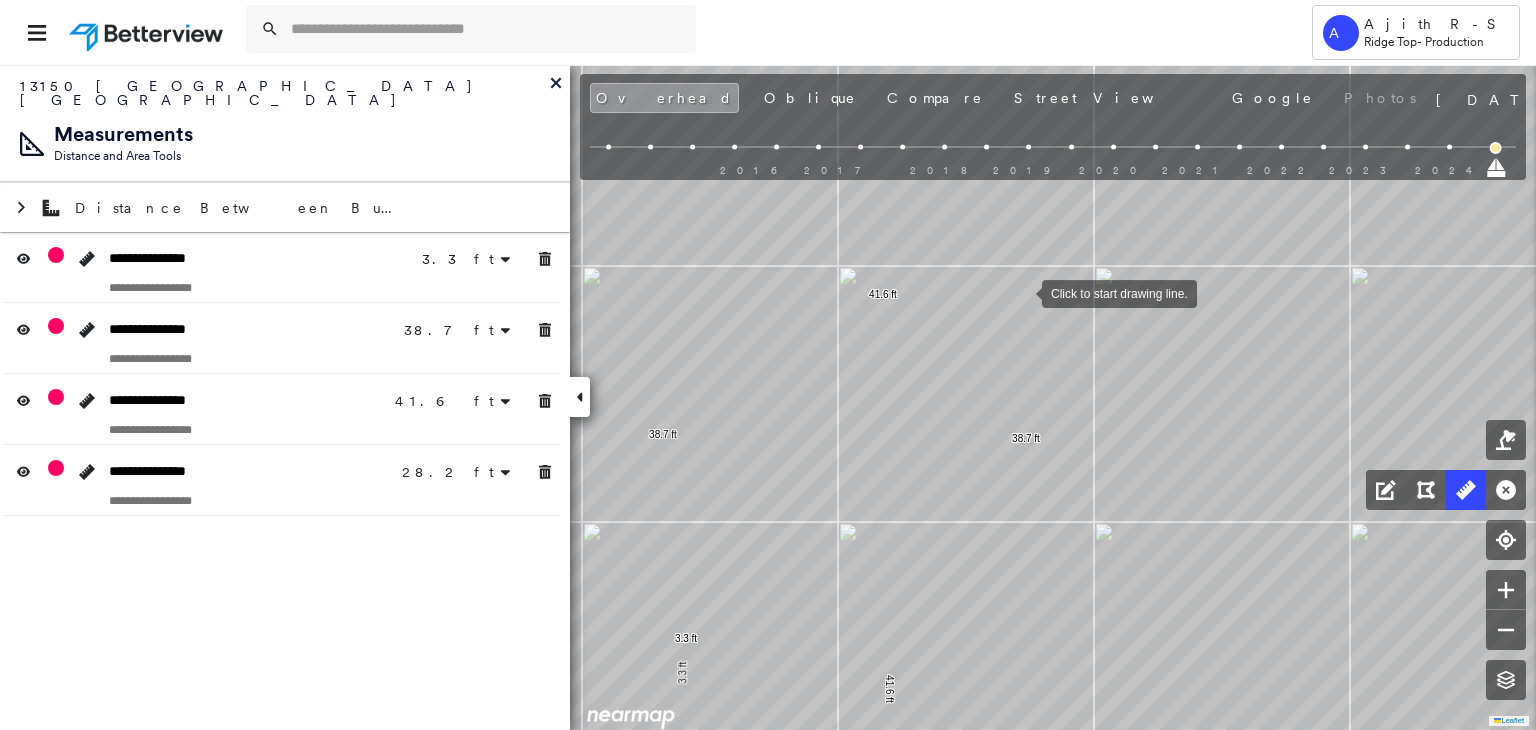 click at bounding box center [1022, 292] 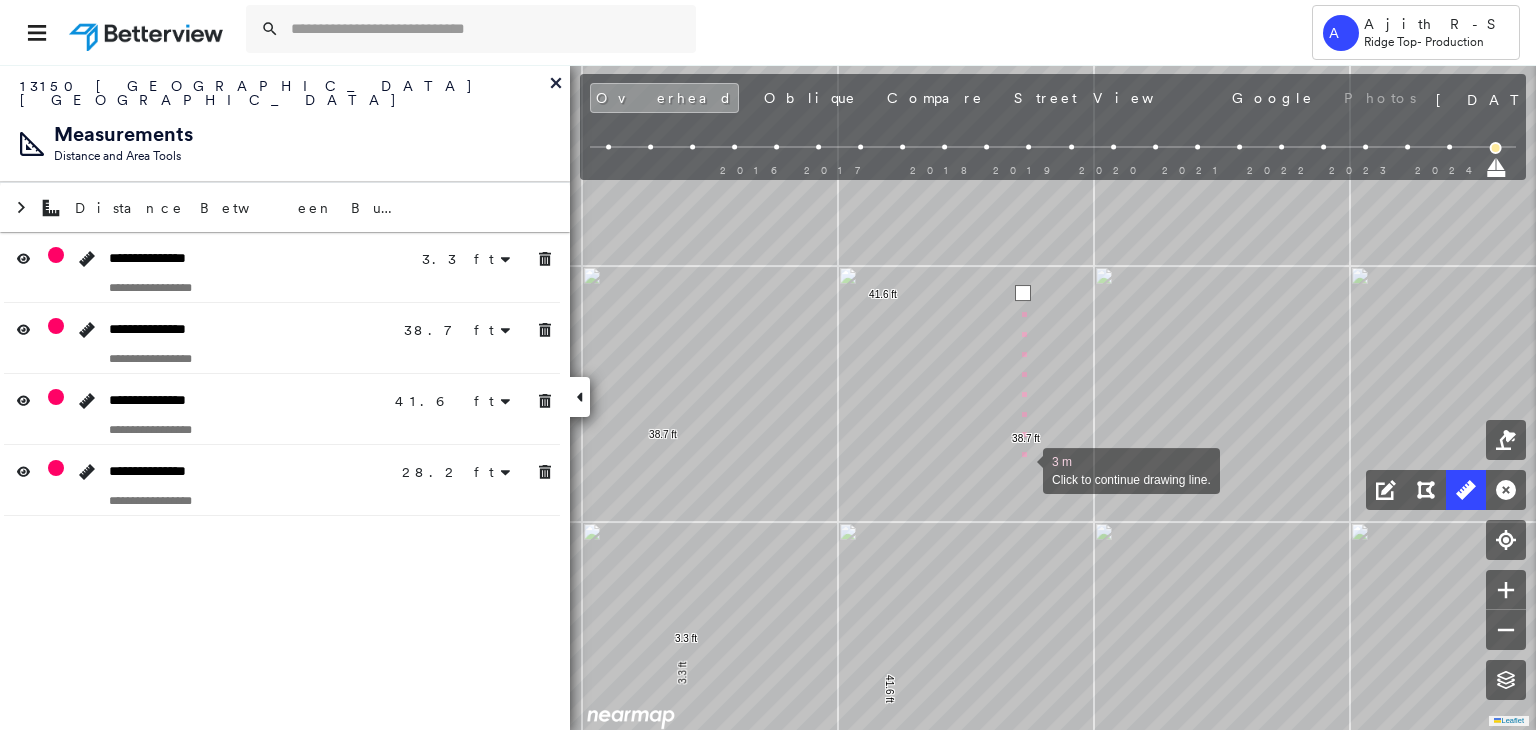 click at bounding box center [1023, 469] 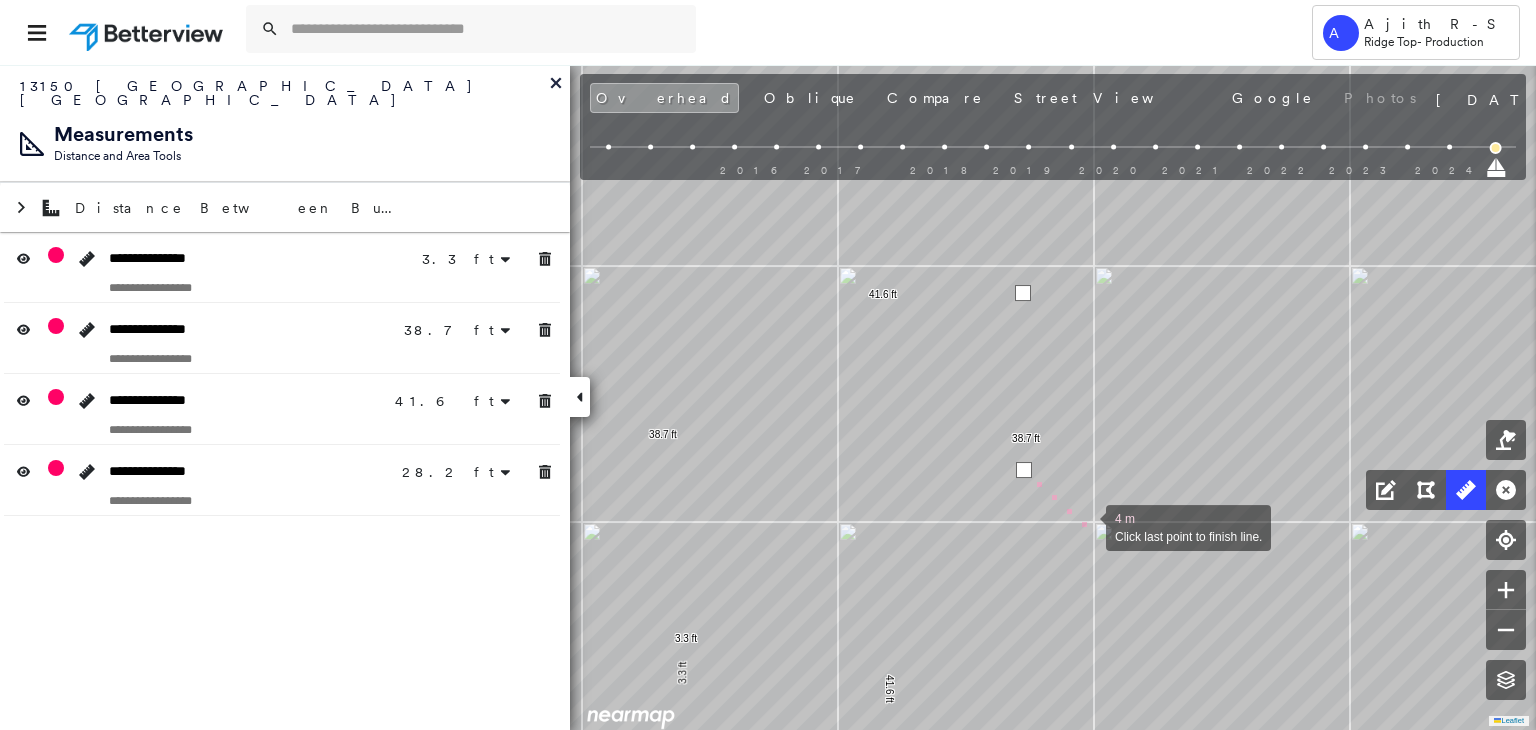 click at bounding box center (1086, 526) 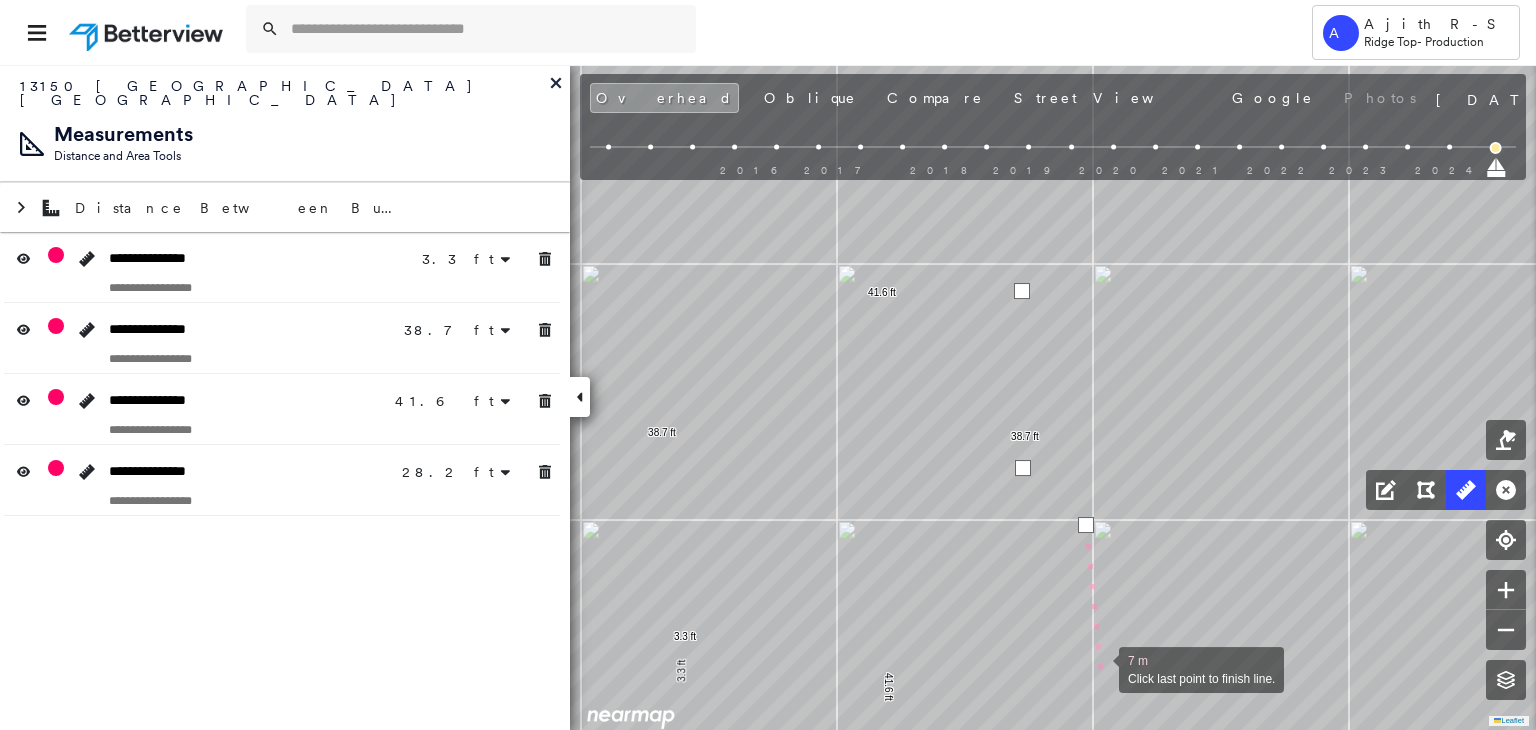 click at bounding box center [1099, 668] 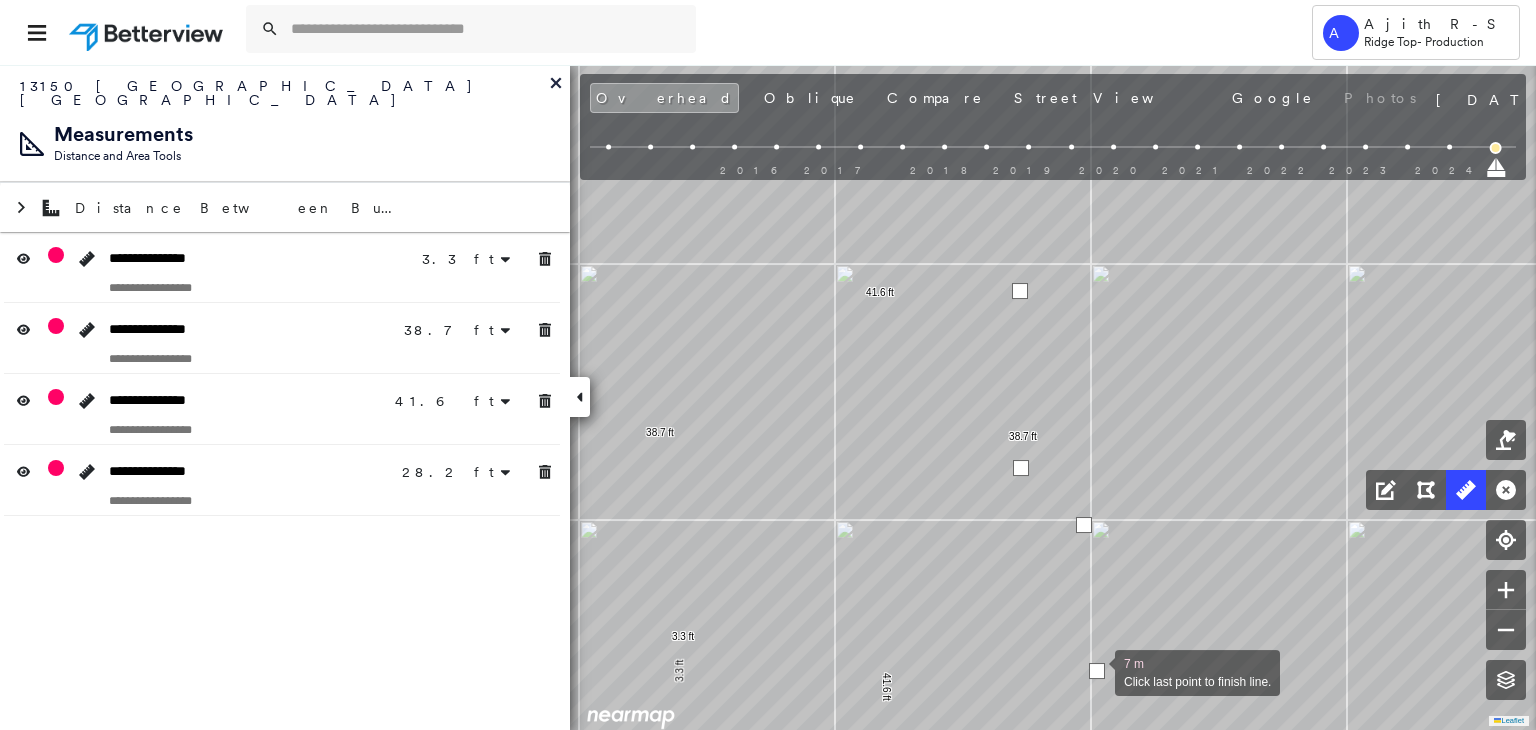 click at bounding box center (1097, 671) 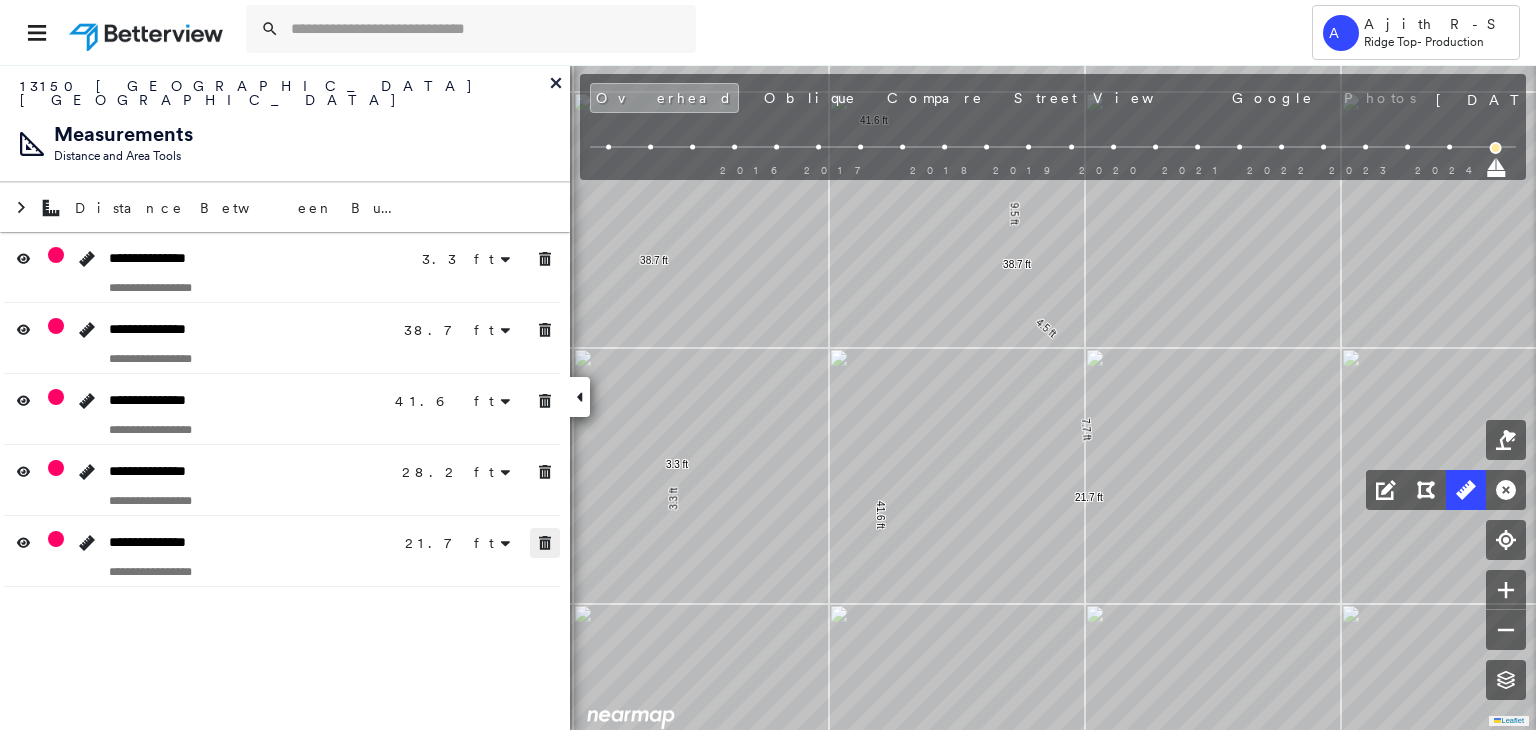 click at bounding box center [545, 543] 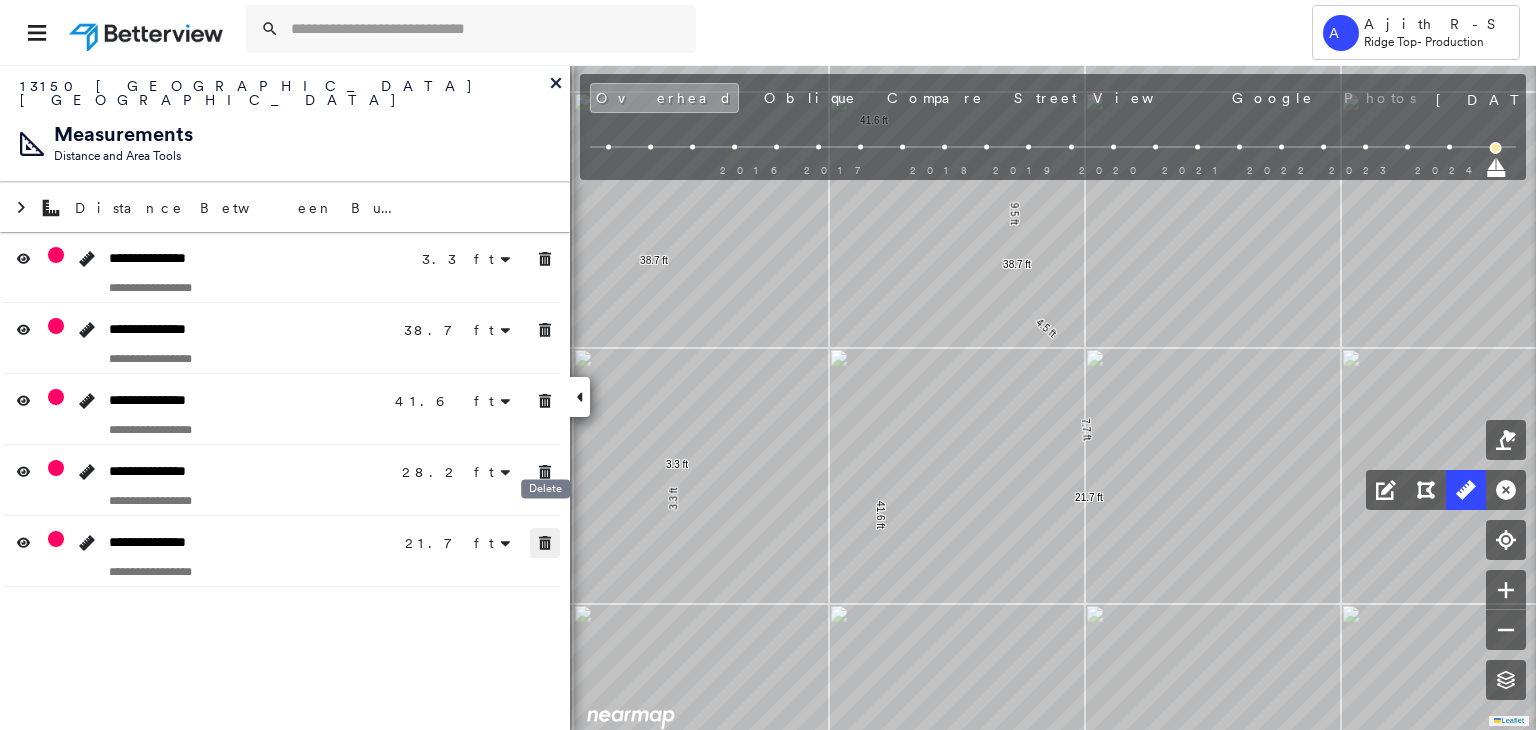 click at bounding box center [545, 543] 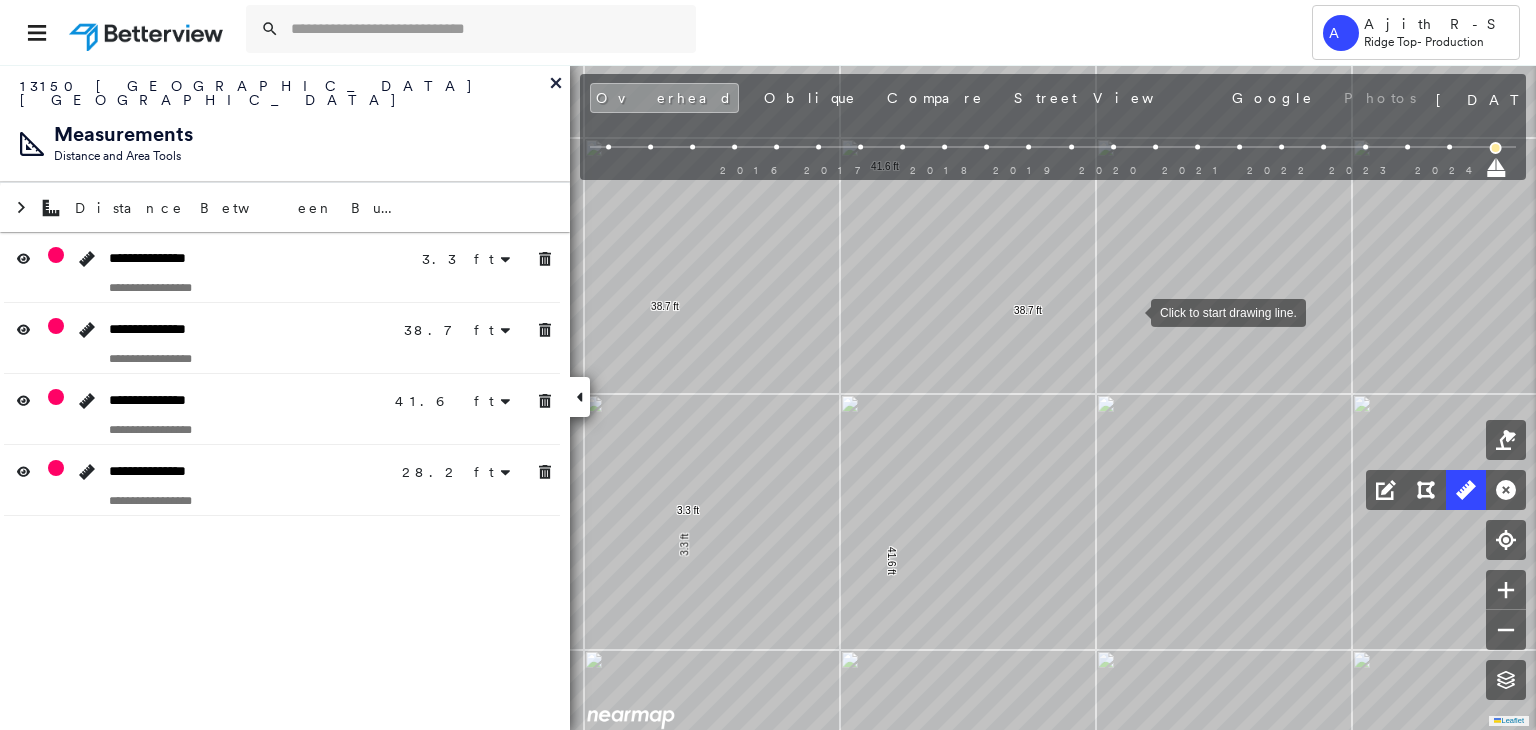 drag, startPoint x: 1127, startPoint y: 298, endPoint x: 1131, endPoint y: 310, distance: 12.649111 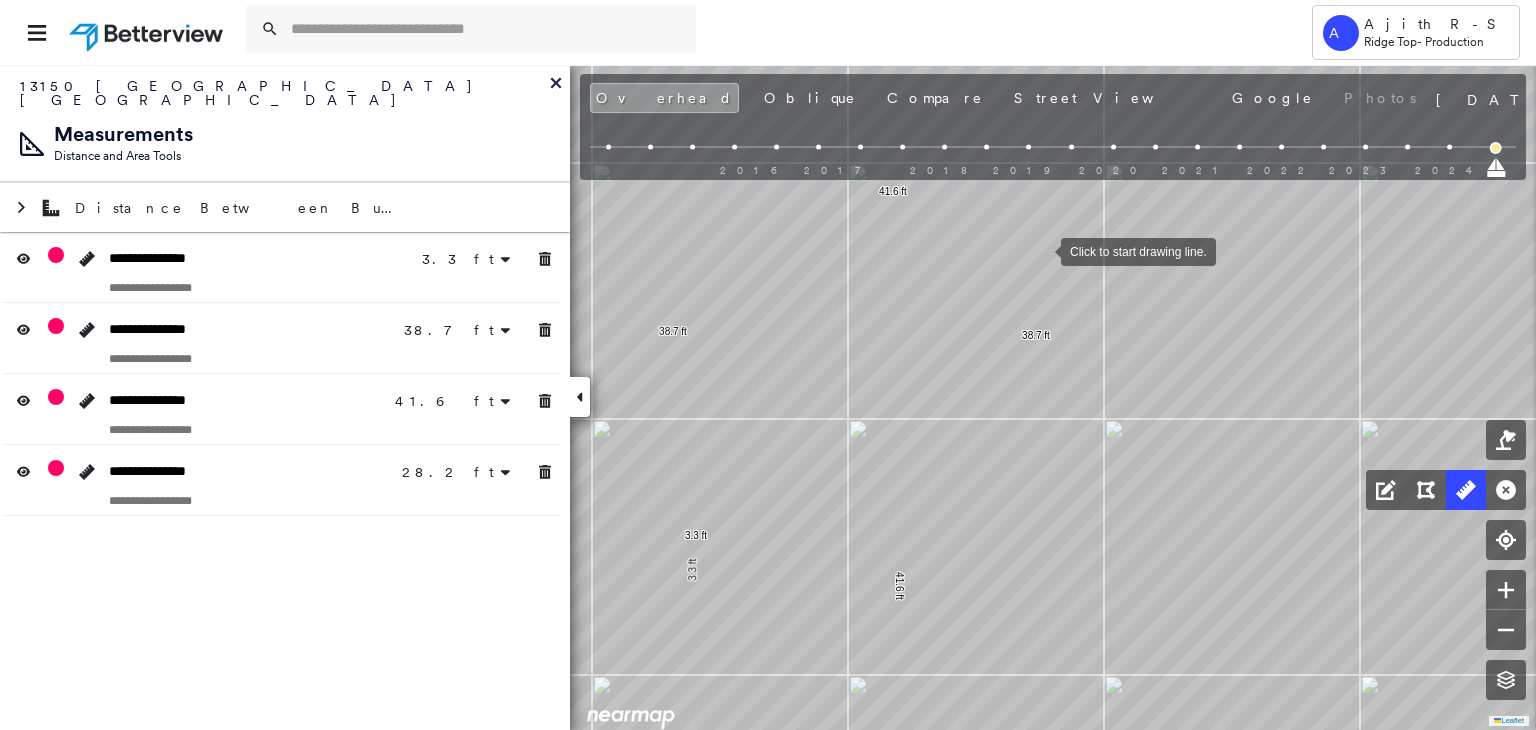 drag, startPoint x: 1032, startPoint y: 225, endPoint x: 1043, endPoint y: 250, distance: 27.313 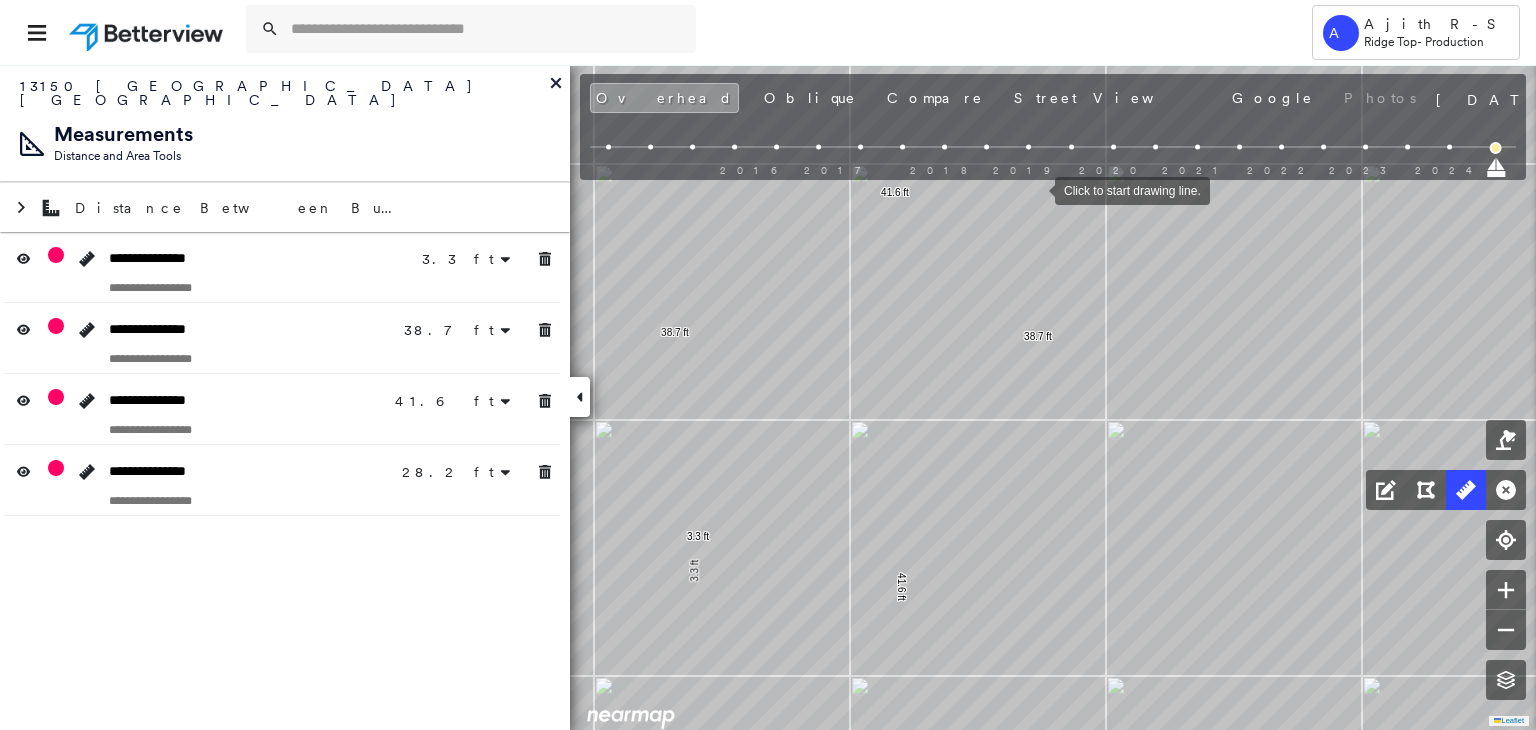 click at bounding box center [1035, 189] 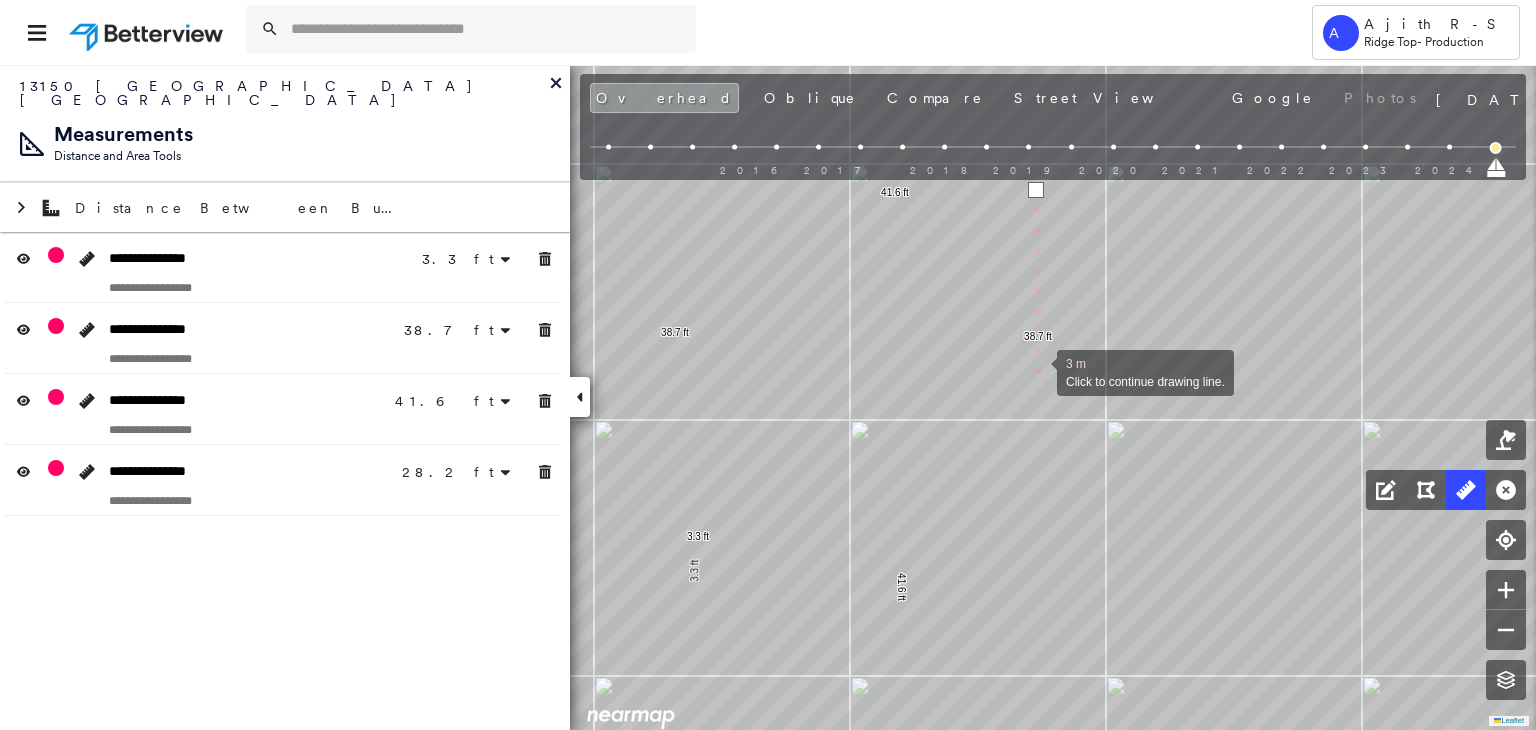 click at bounding box center [1037, 371] 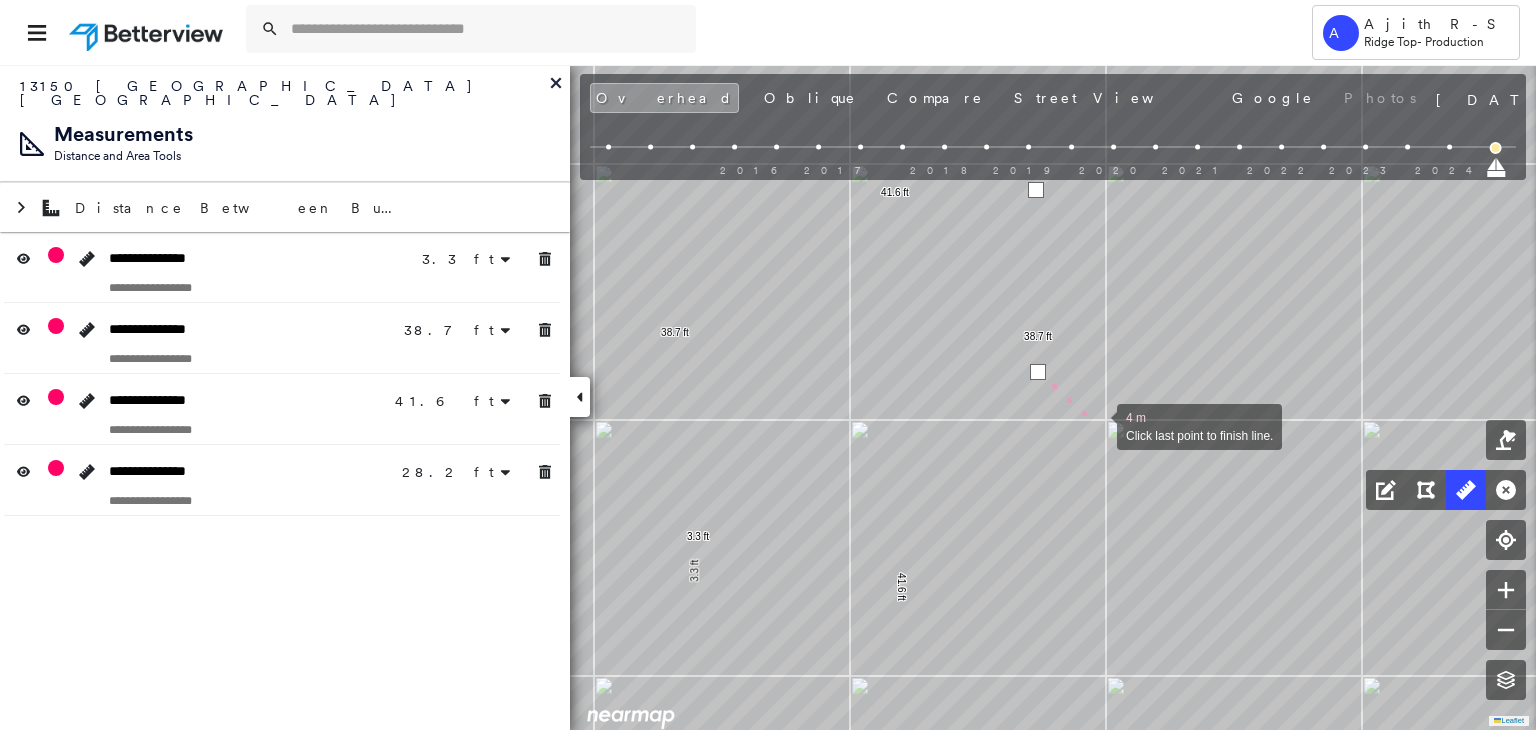 click at bounding box center (1097, 425) 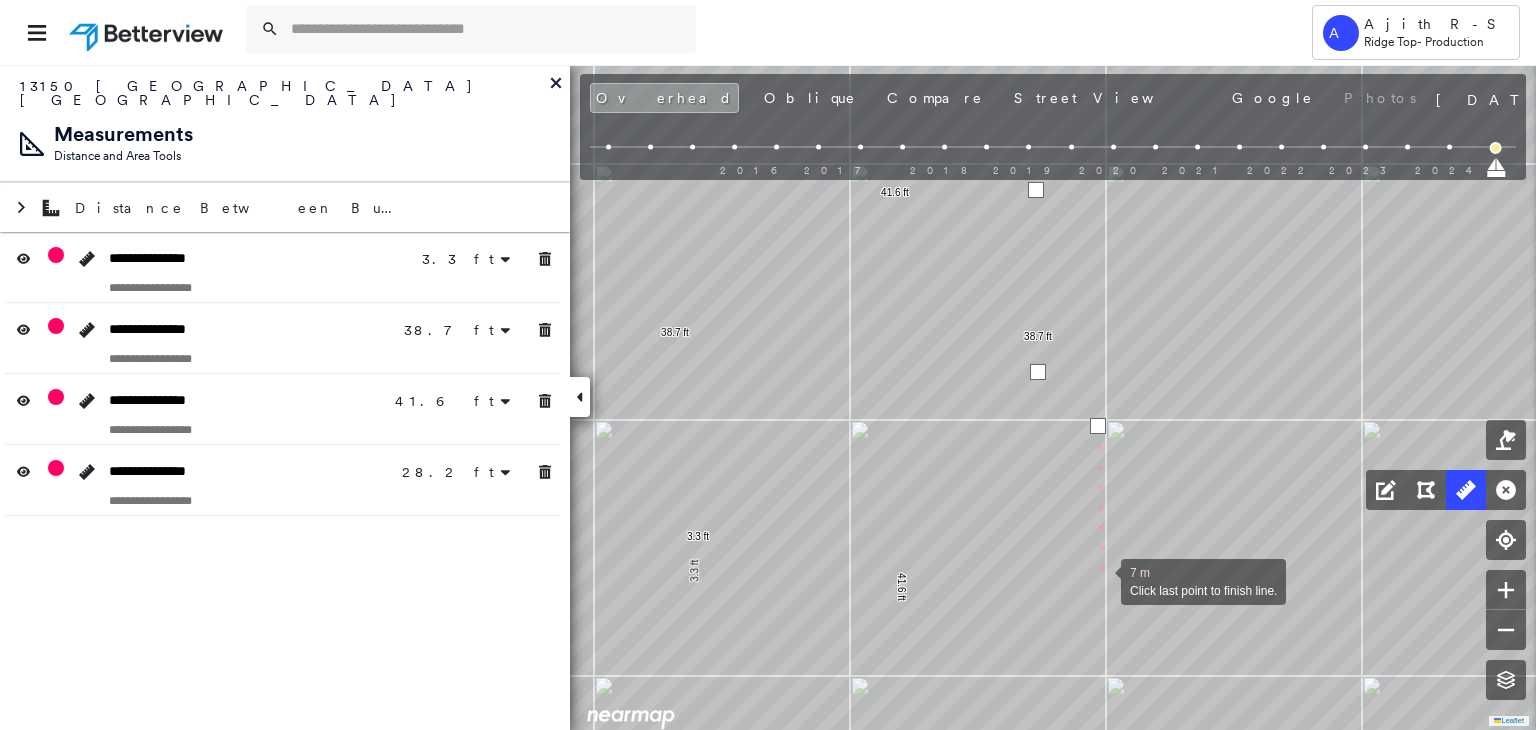 click at bounding box center (1101, 580) 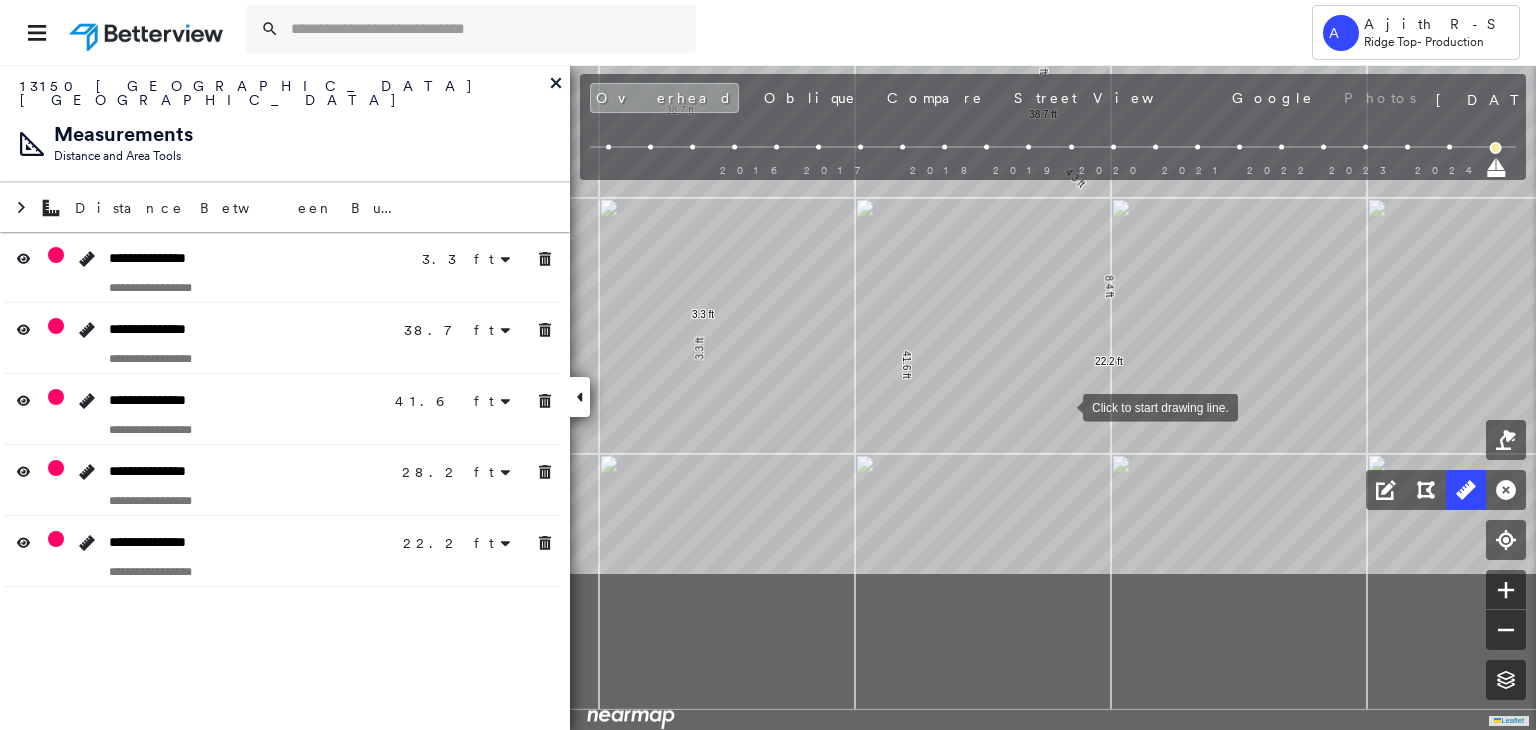 drag, startPoint x: 1058, startPoint y: 629, endPoint x: 1063, endPoint y: 407, distance: 222.0563 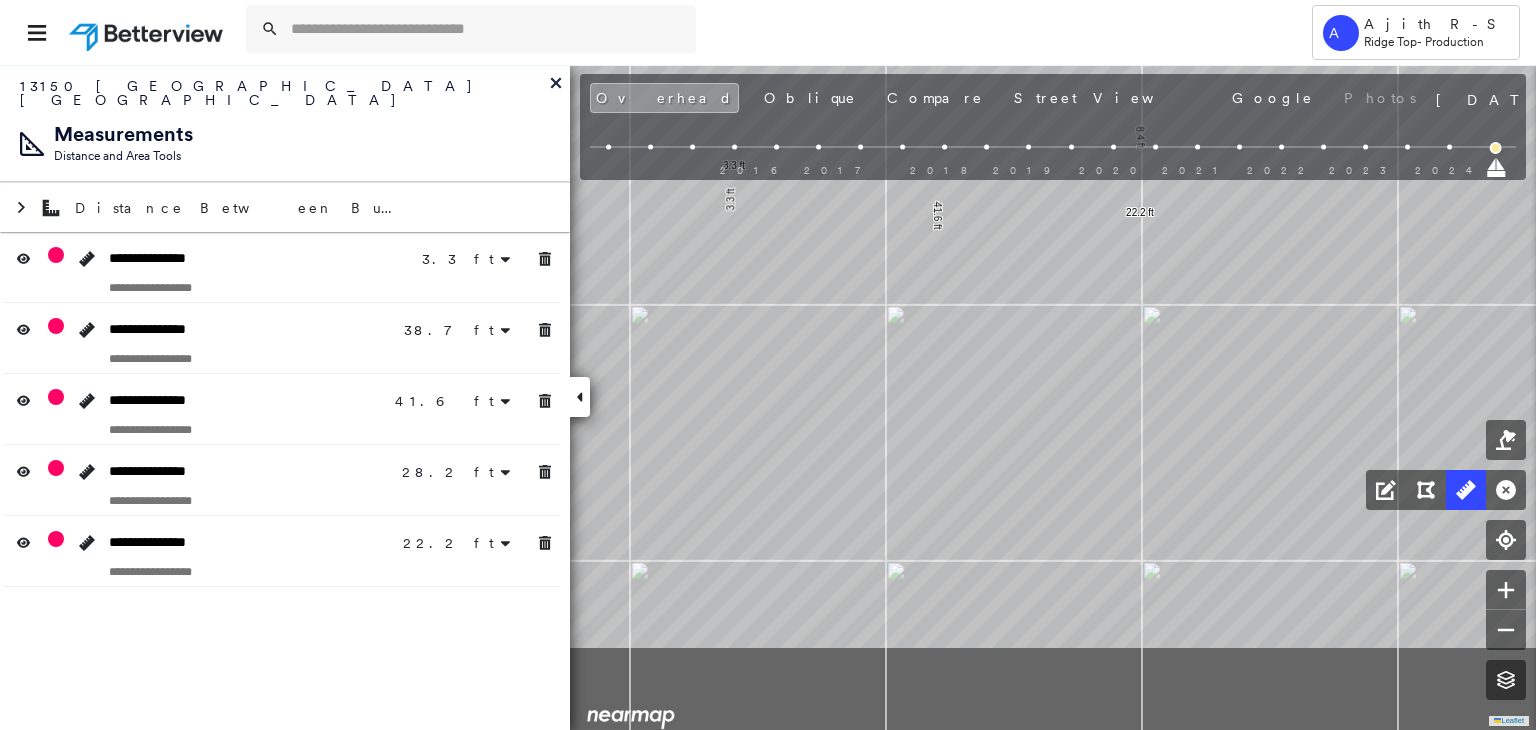 click on "3.3 ft 3.3 ft 38.7 ft 38.7 ft 41.6 ft 41.6 ft 4.1 ft 24.1 ft 28.2 ft 9.5 ft 4.3 ft 8.4 ft 22.2 ft Click to start drawing line." at bounding box center [214, -242] 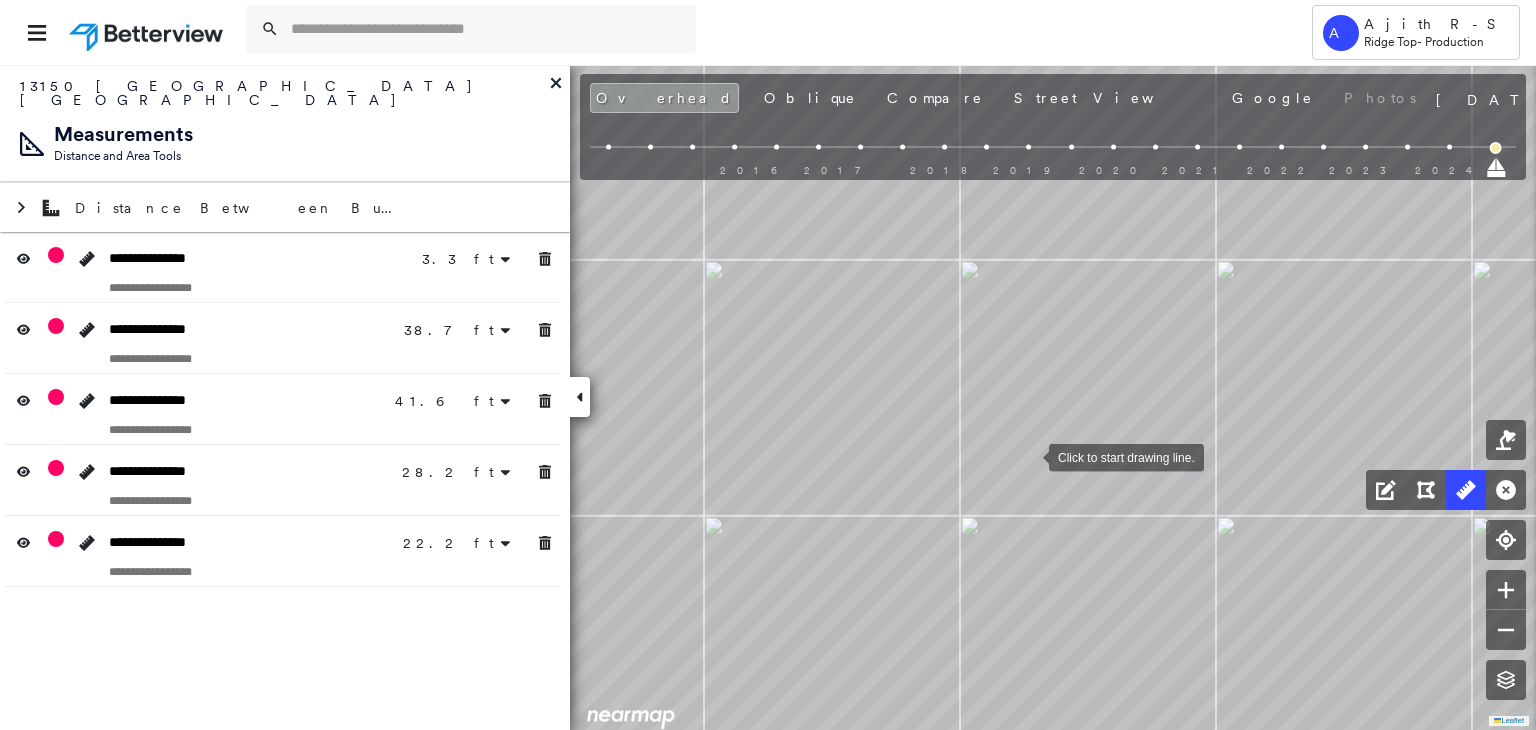 click at bounding box center (1029, 456) 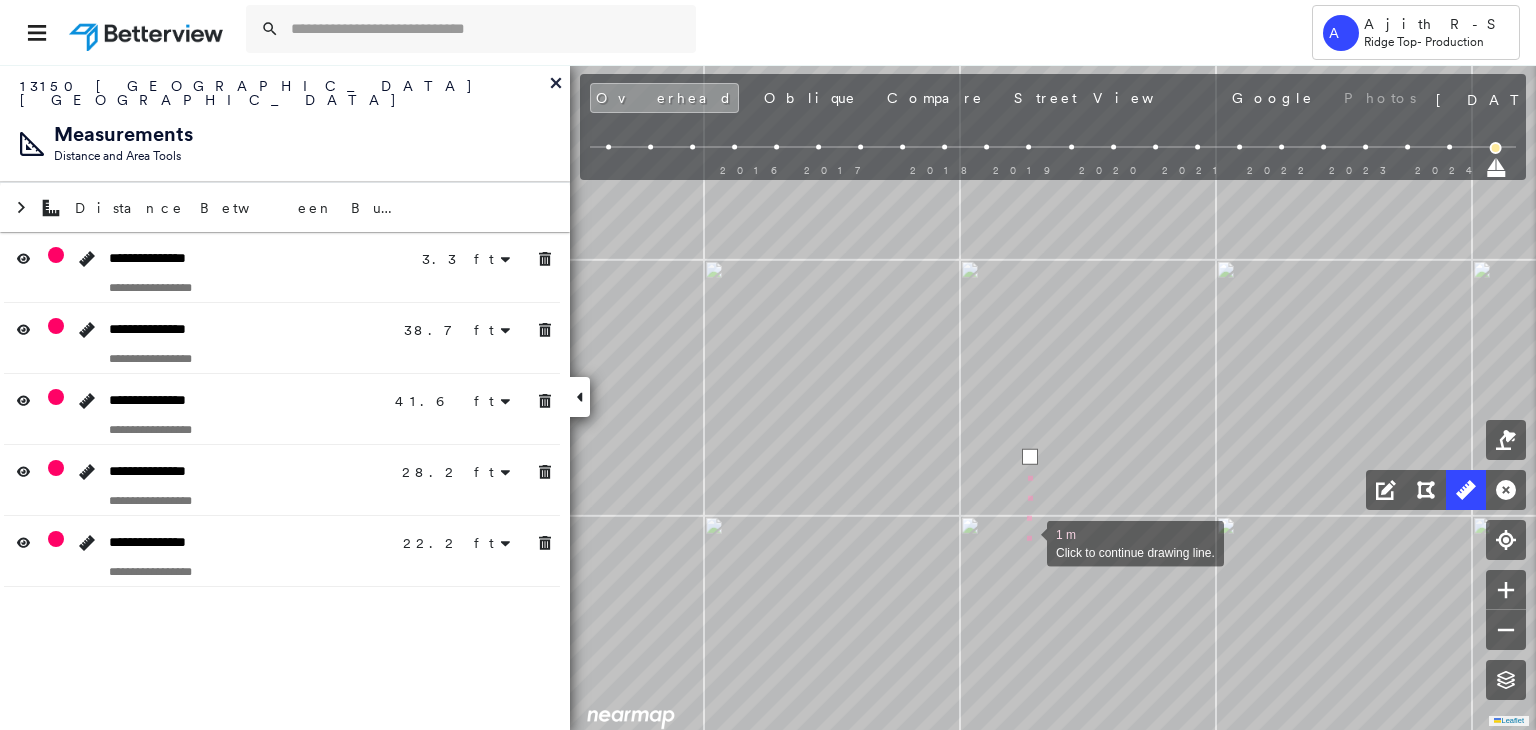 drag, startPoint x: 1027, startPoint y: 541, endPoint x: 1096, endPoint y: 542, distance: 69.00725 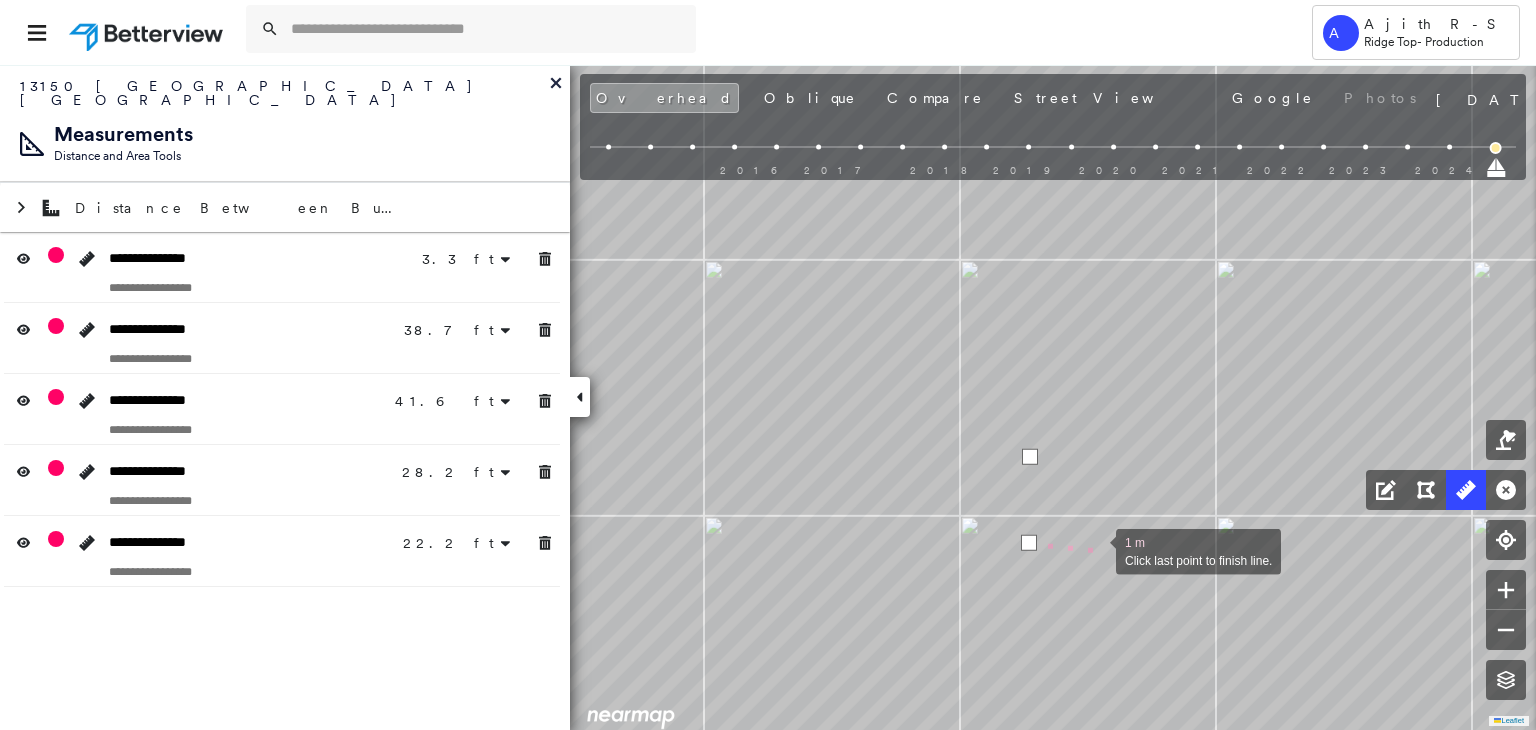 click at bounding box center (1096, 550) 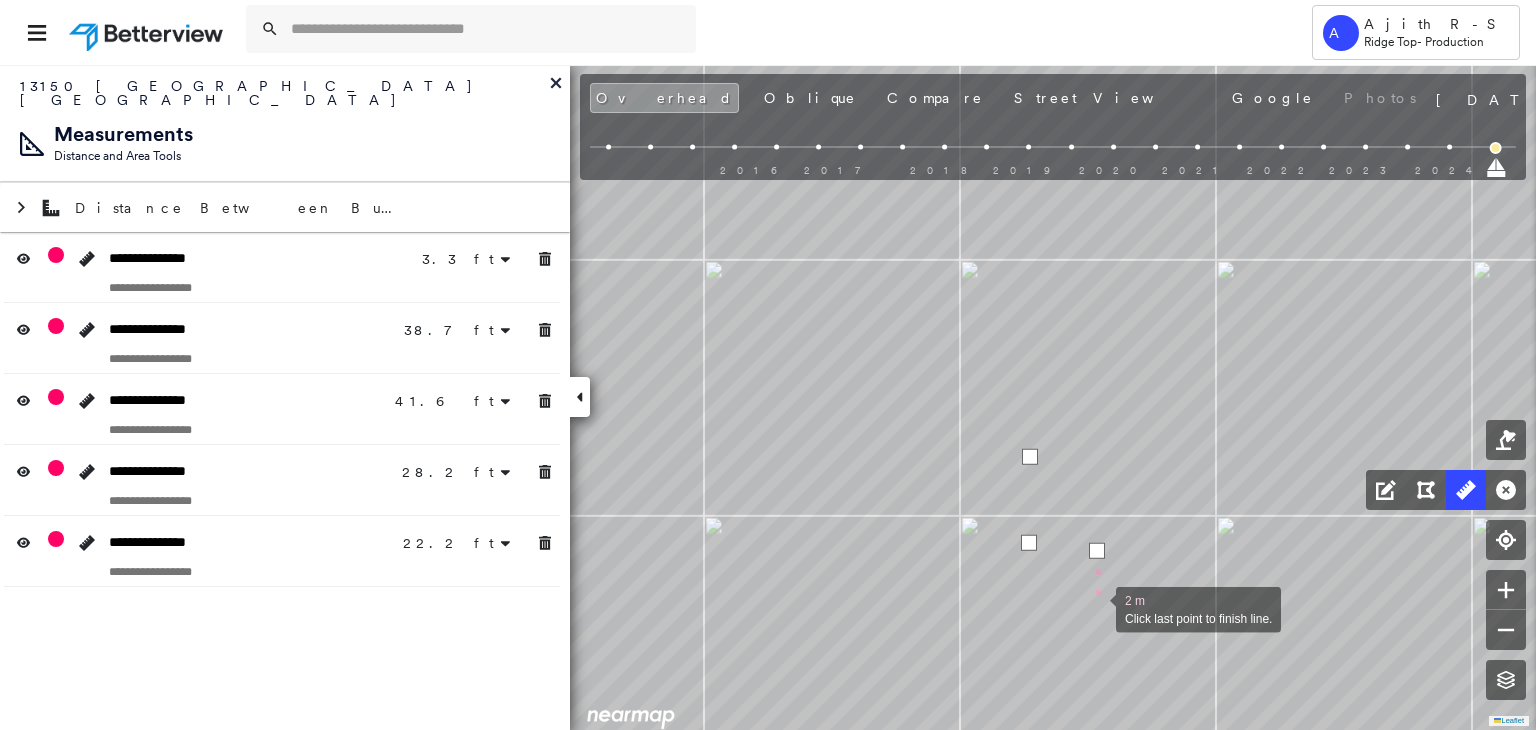 click at bounding box center (1096, 608) 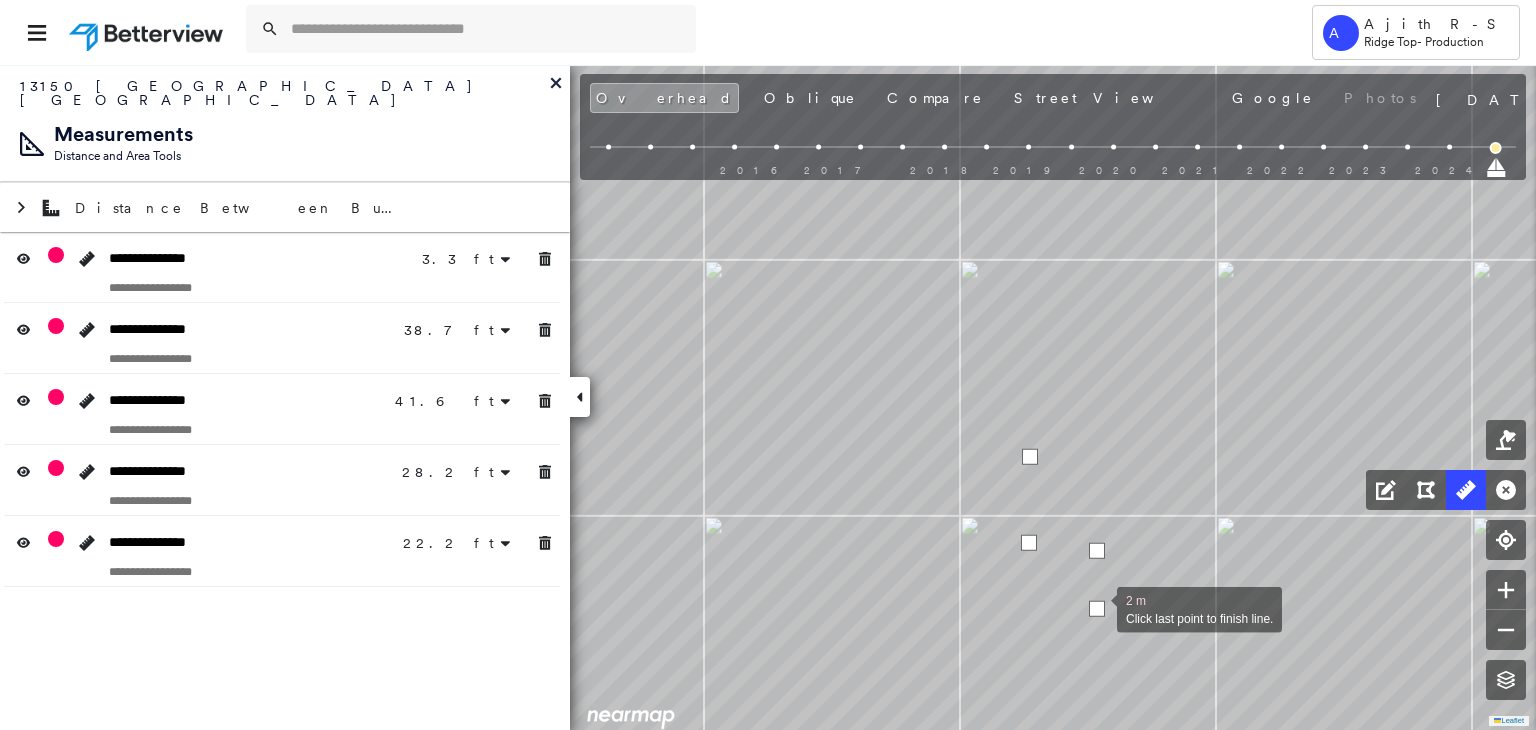 click at bounding box center [1097, 609] 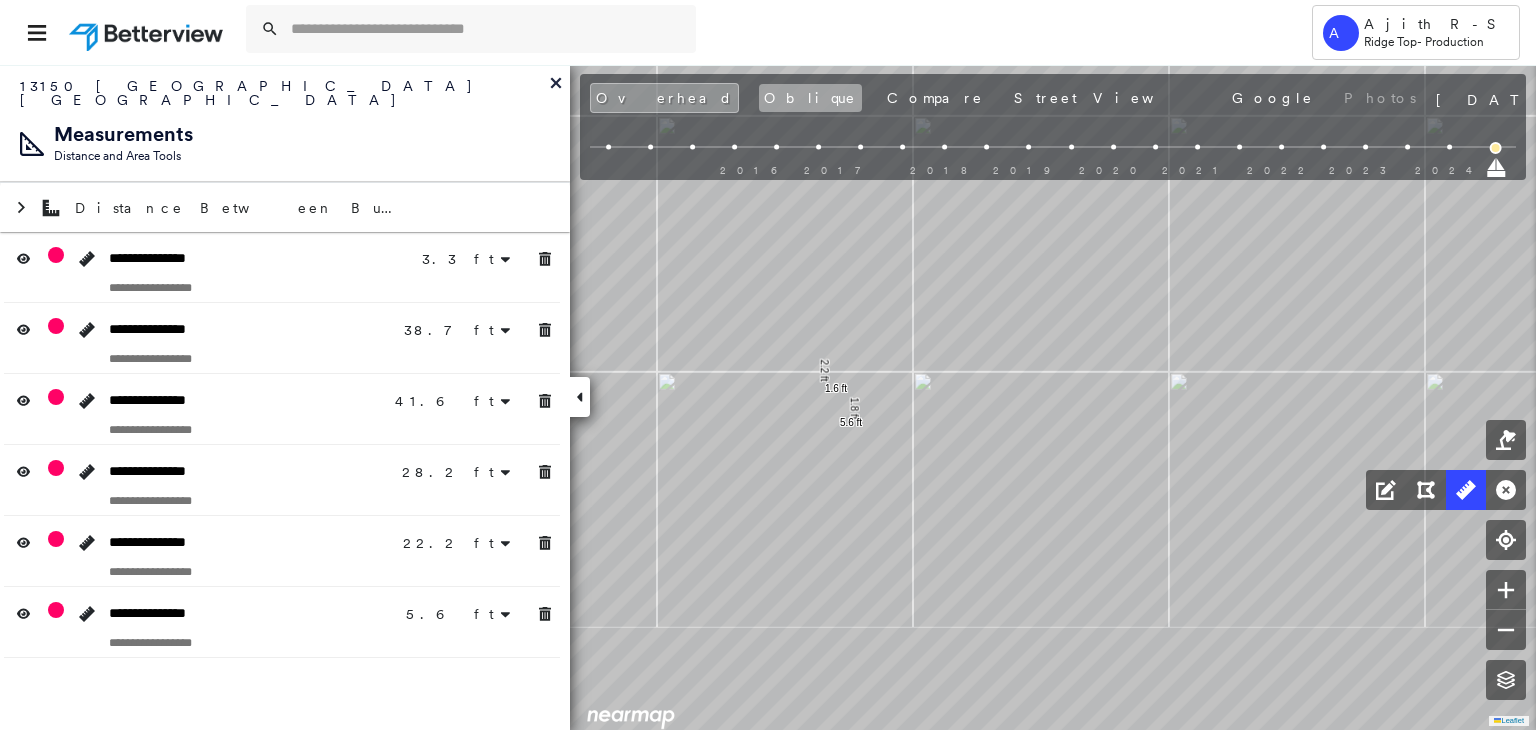 click on "Oblique" at bounding box center (810, 98) 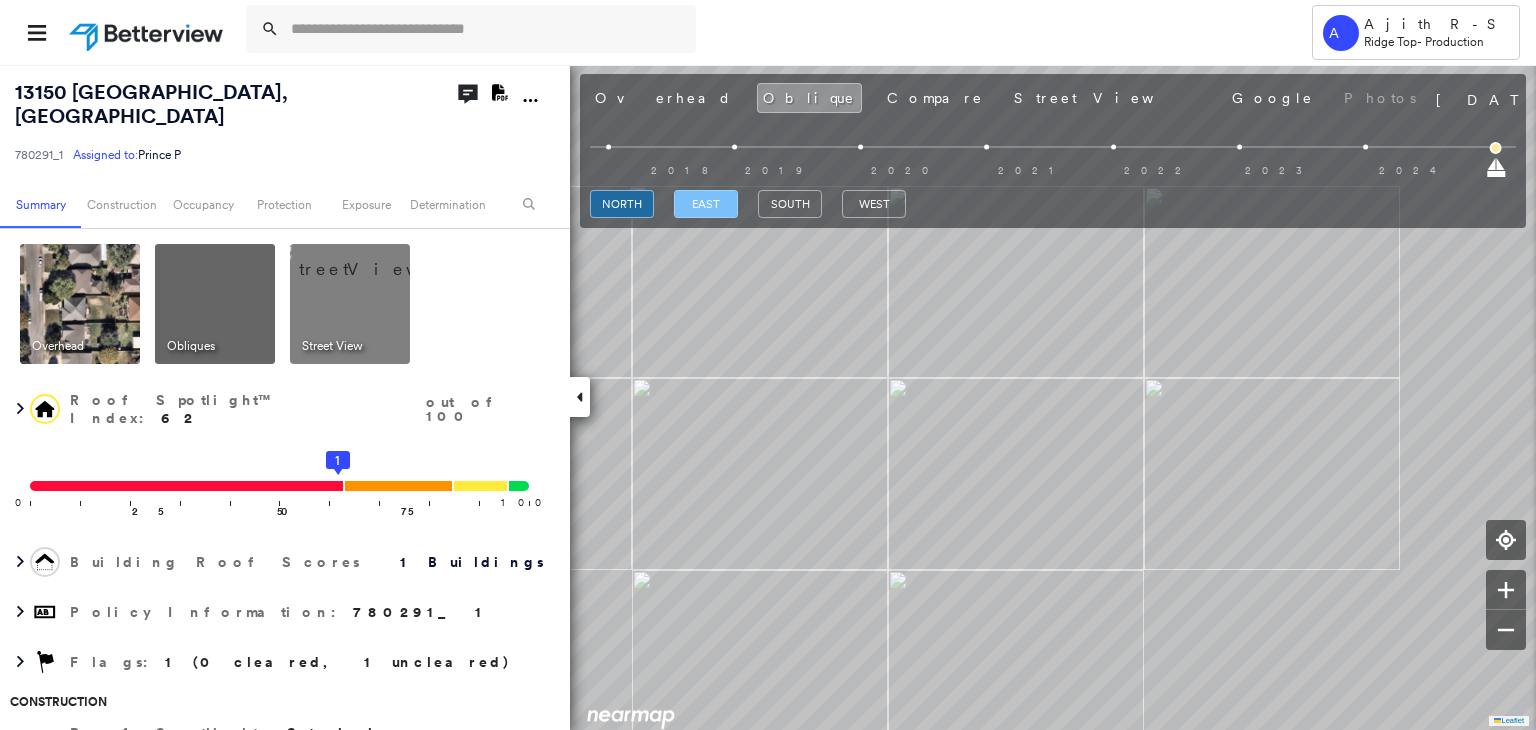 click on "east" at bounding box center (706, 204) 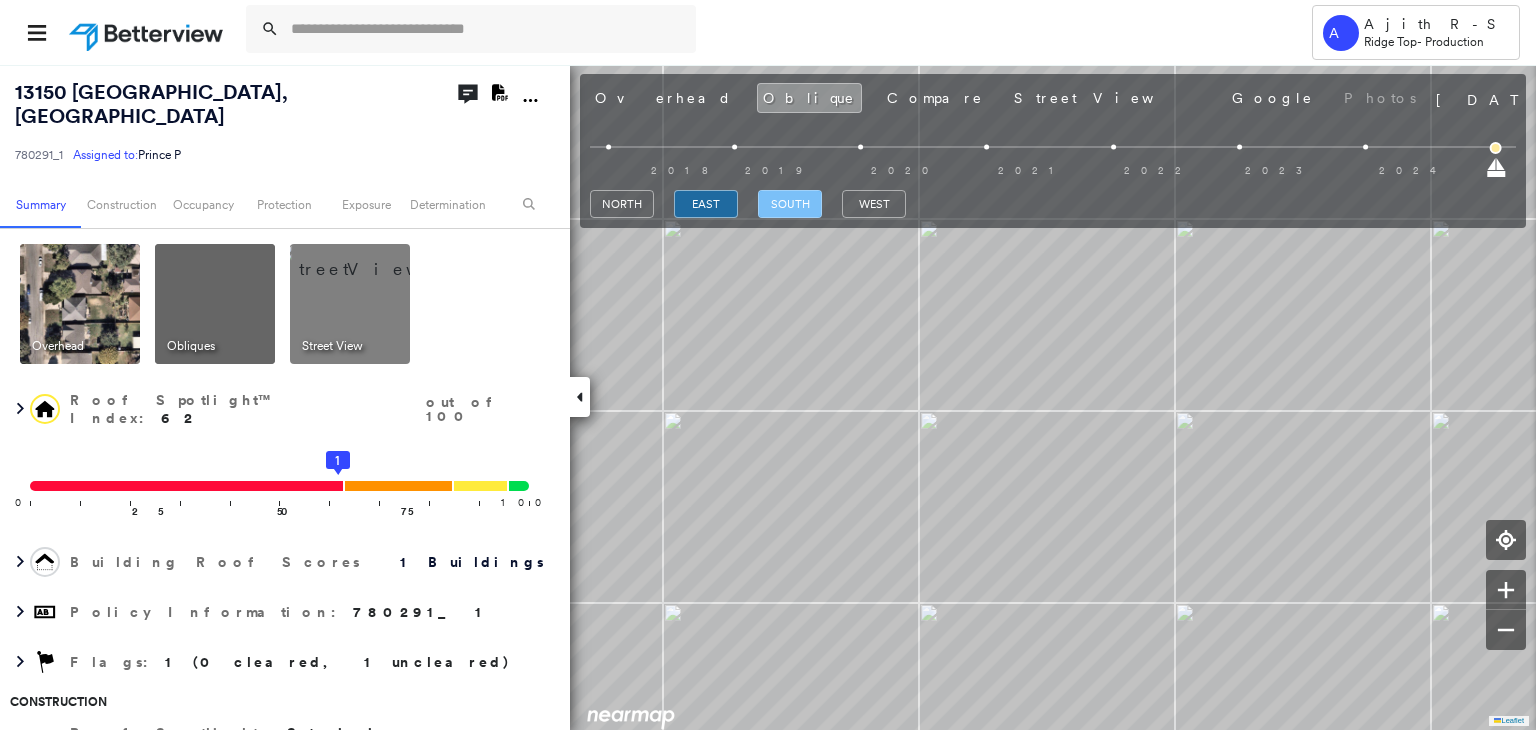 click on "south" at bounding box center [790, 204] 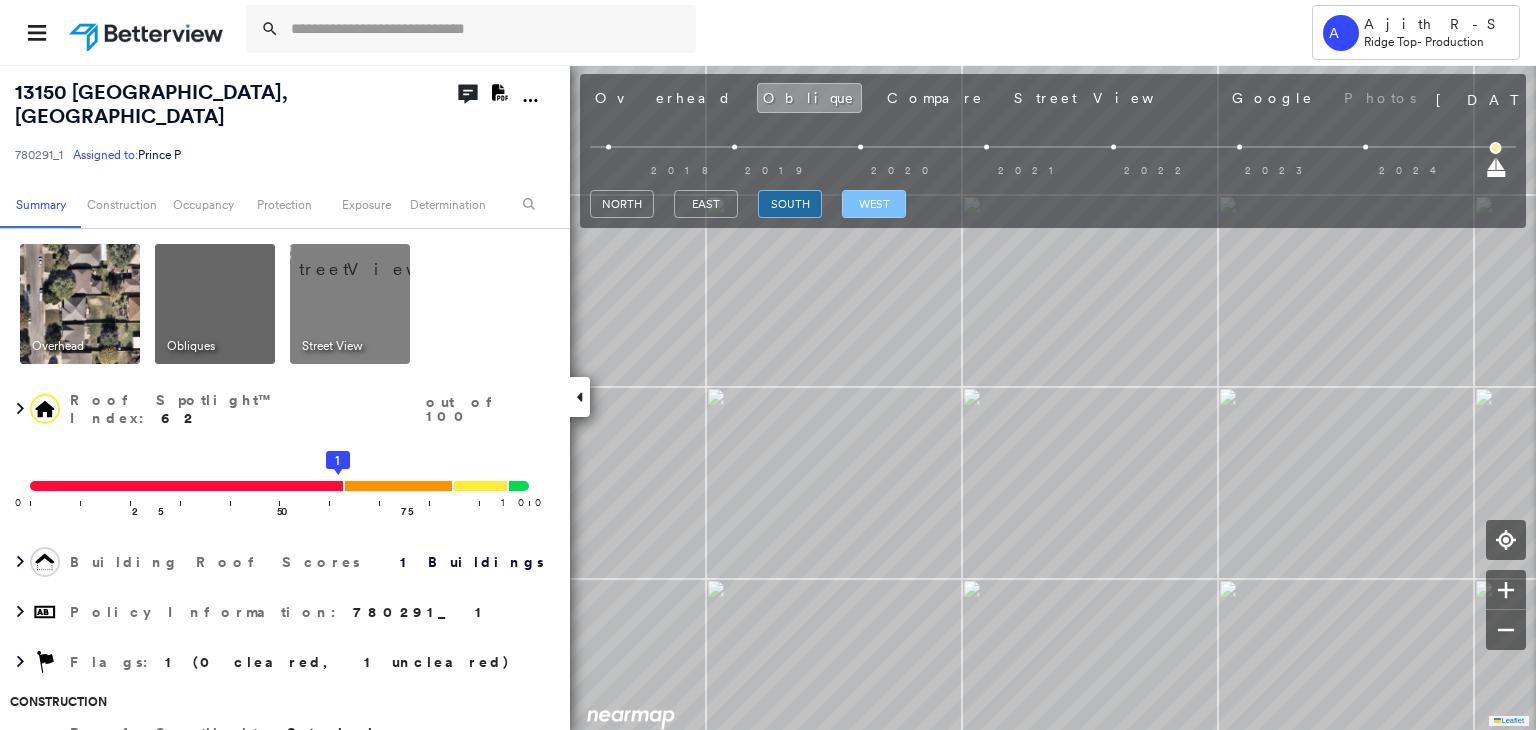 click on "west" at bounding box center (874, 204) 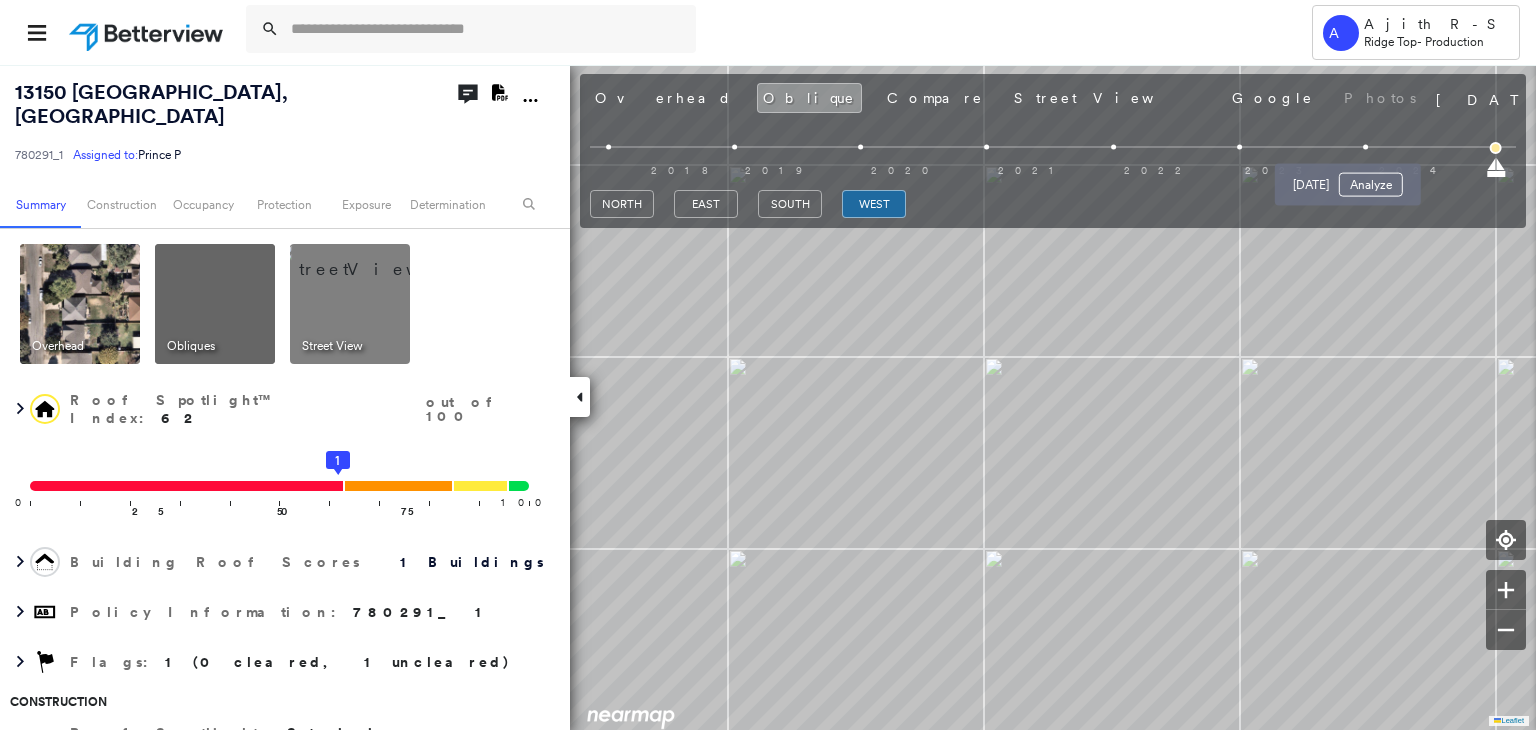 click on "[DATE] Analyze" at bounding box center (1348, 179) 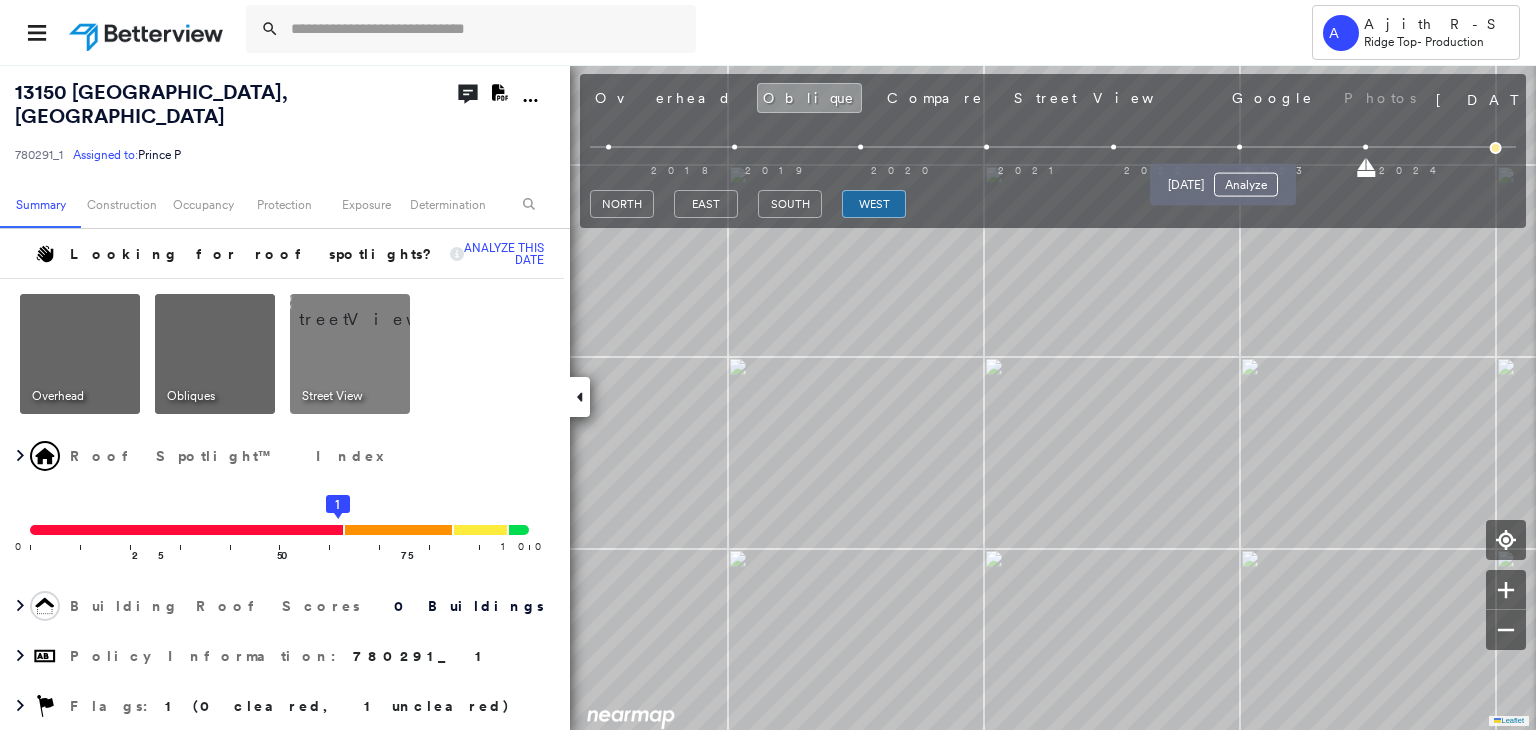 click at bounding box center (1239, 147) 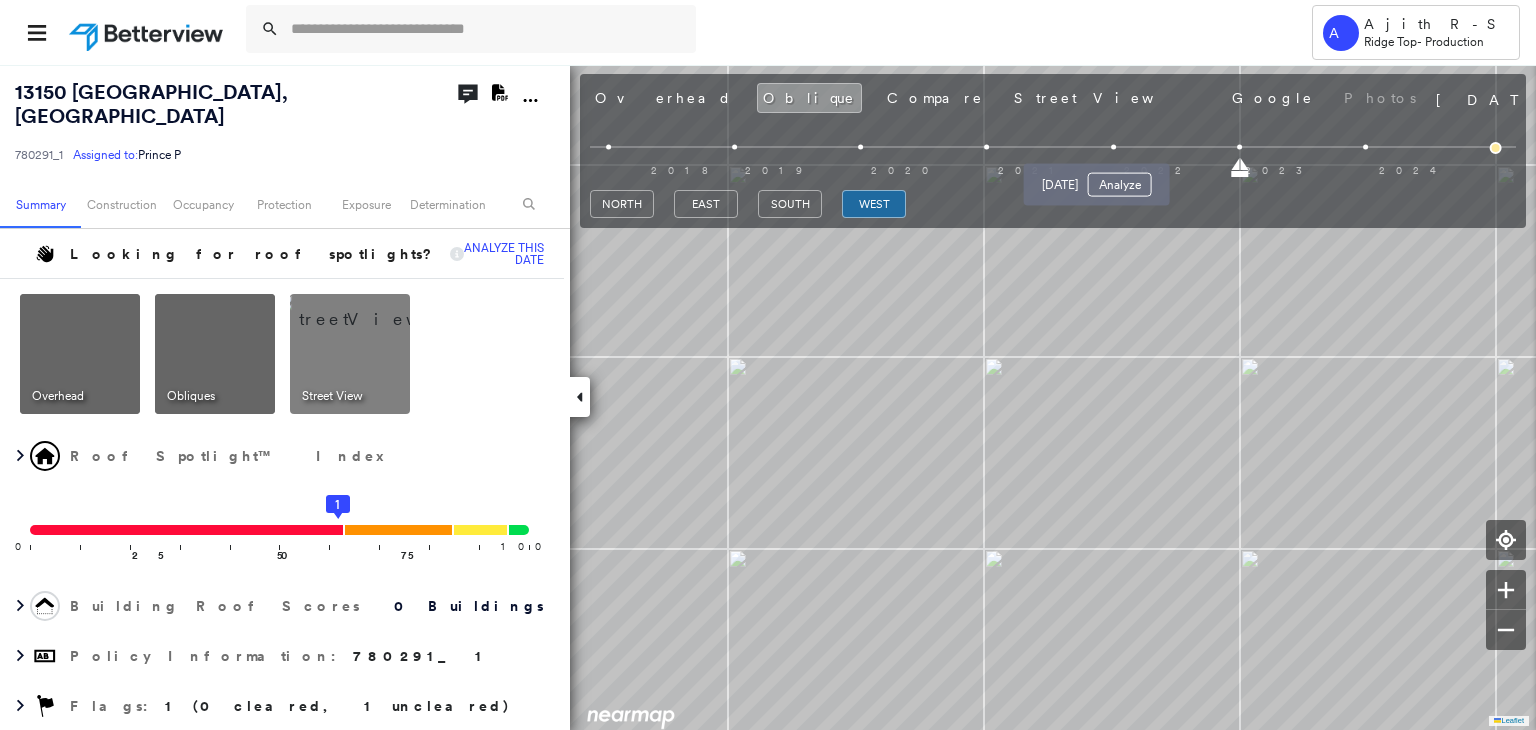 click at bounding box center [1113, 147] 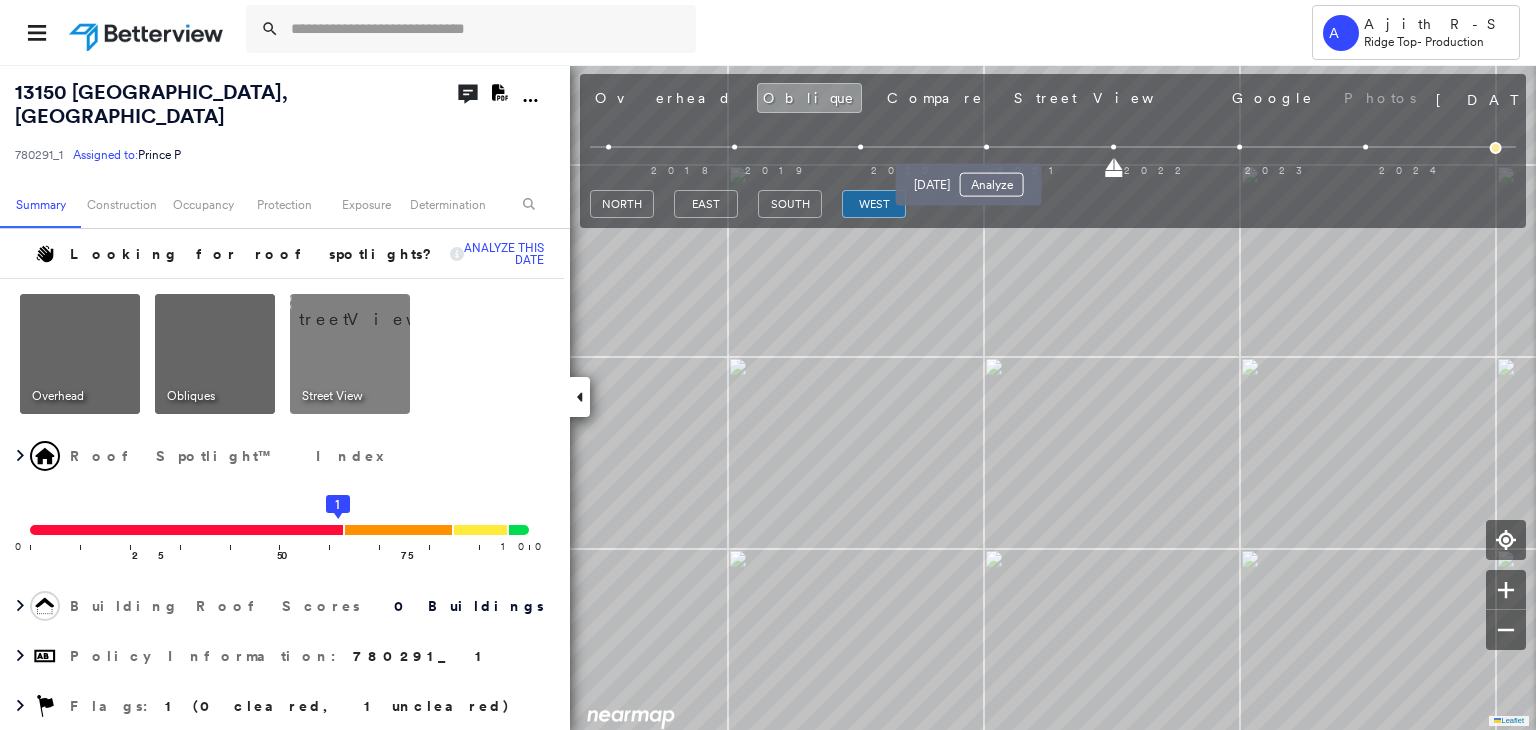click at bounding box center (986, 147) 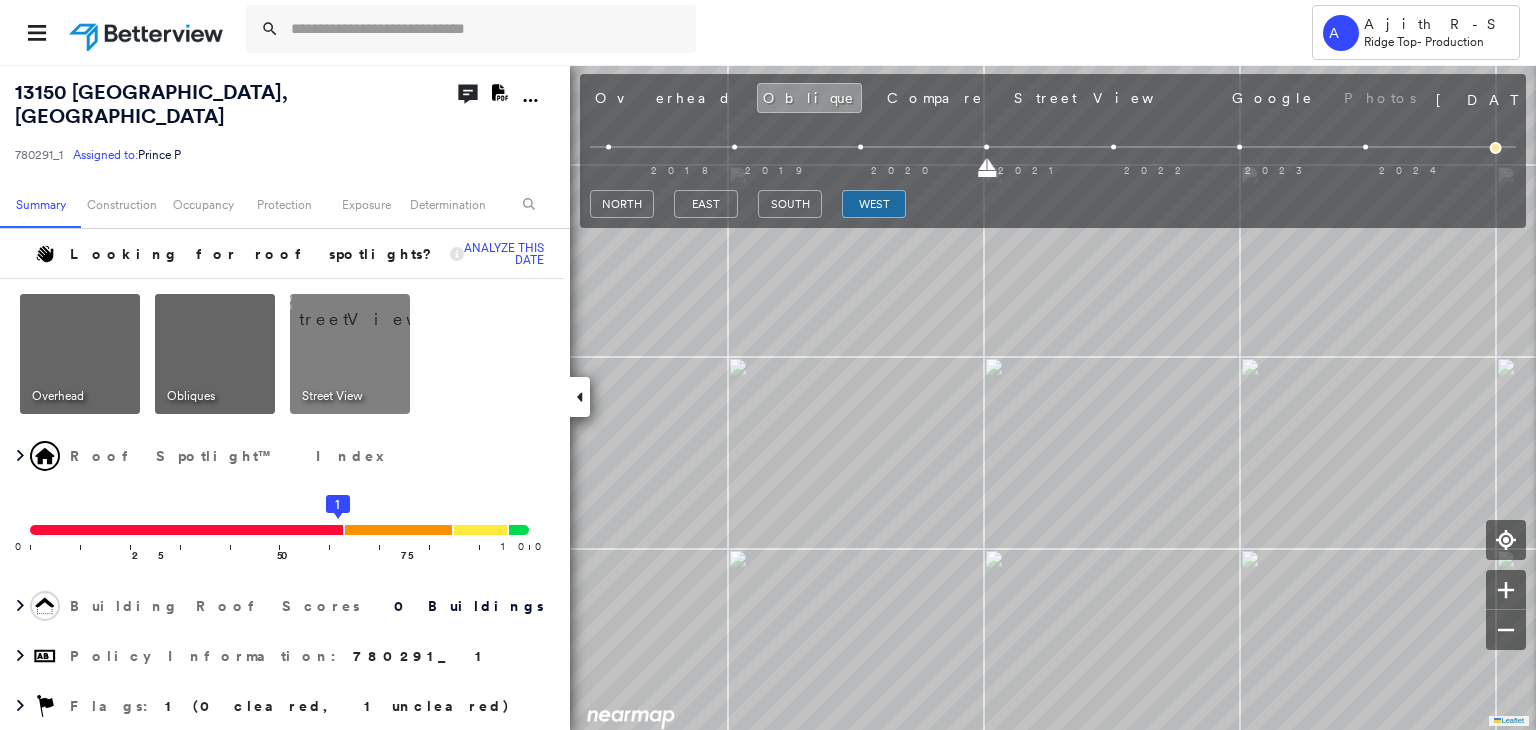 click on "2018 2019 2020 2021 2022 2023 2024" at bounding box center (1053, 150) 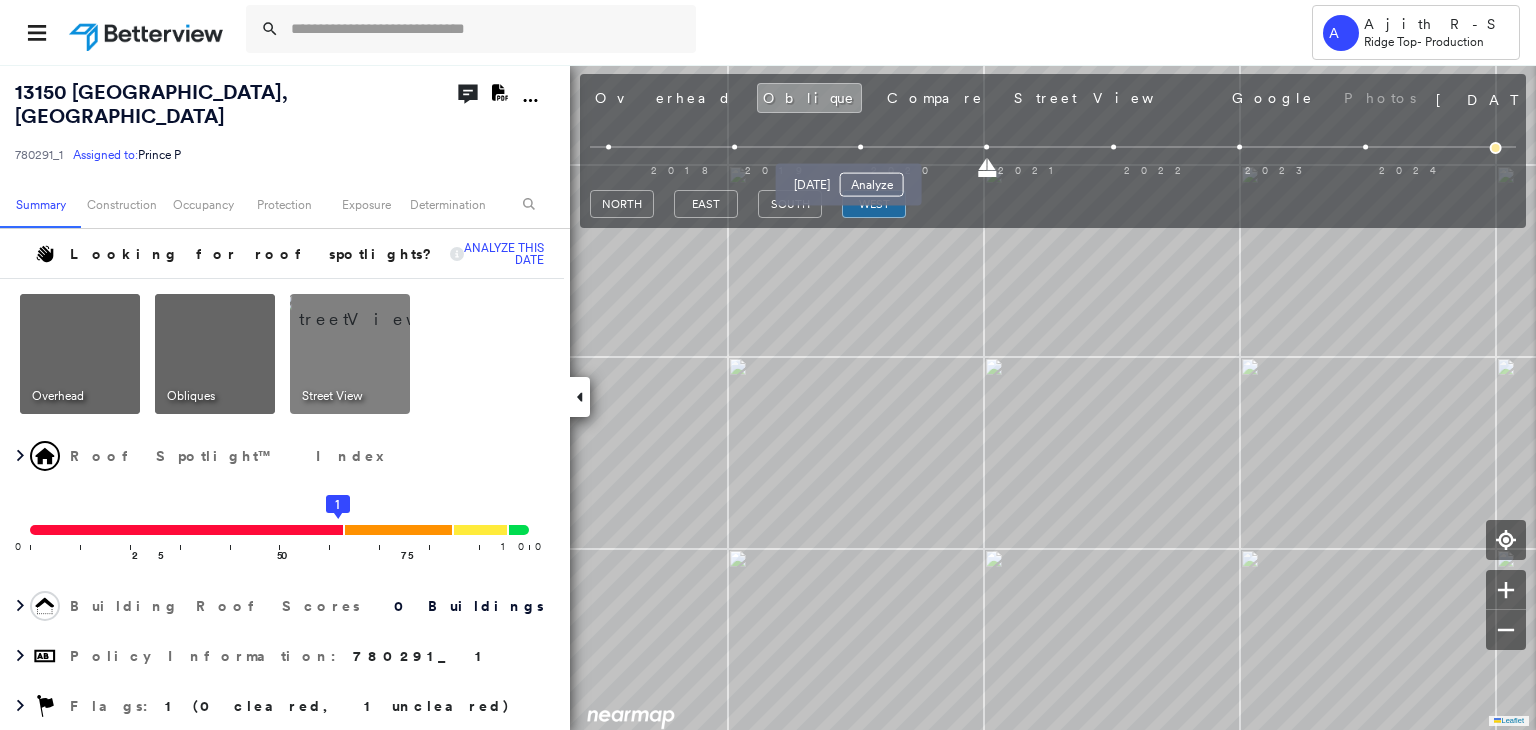 click on "[DATE] Analyze" at bounding box center [849, 179] 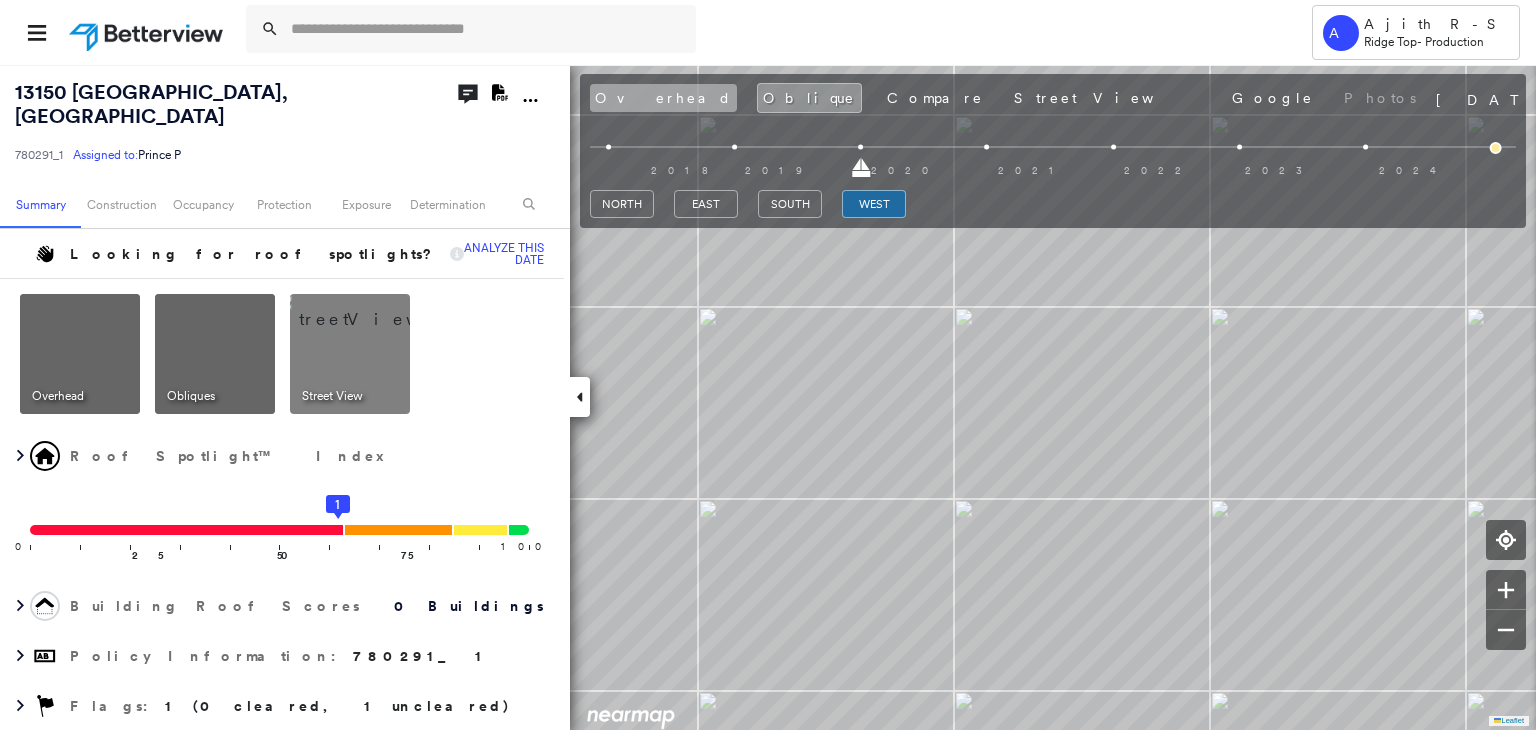 click on "Overhead" at bounding box center (663, 98) 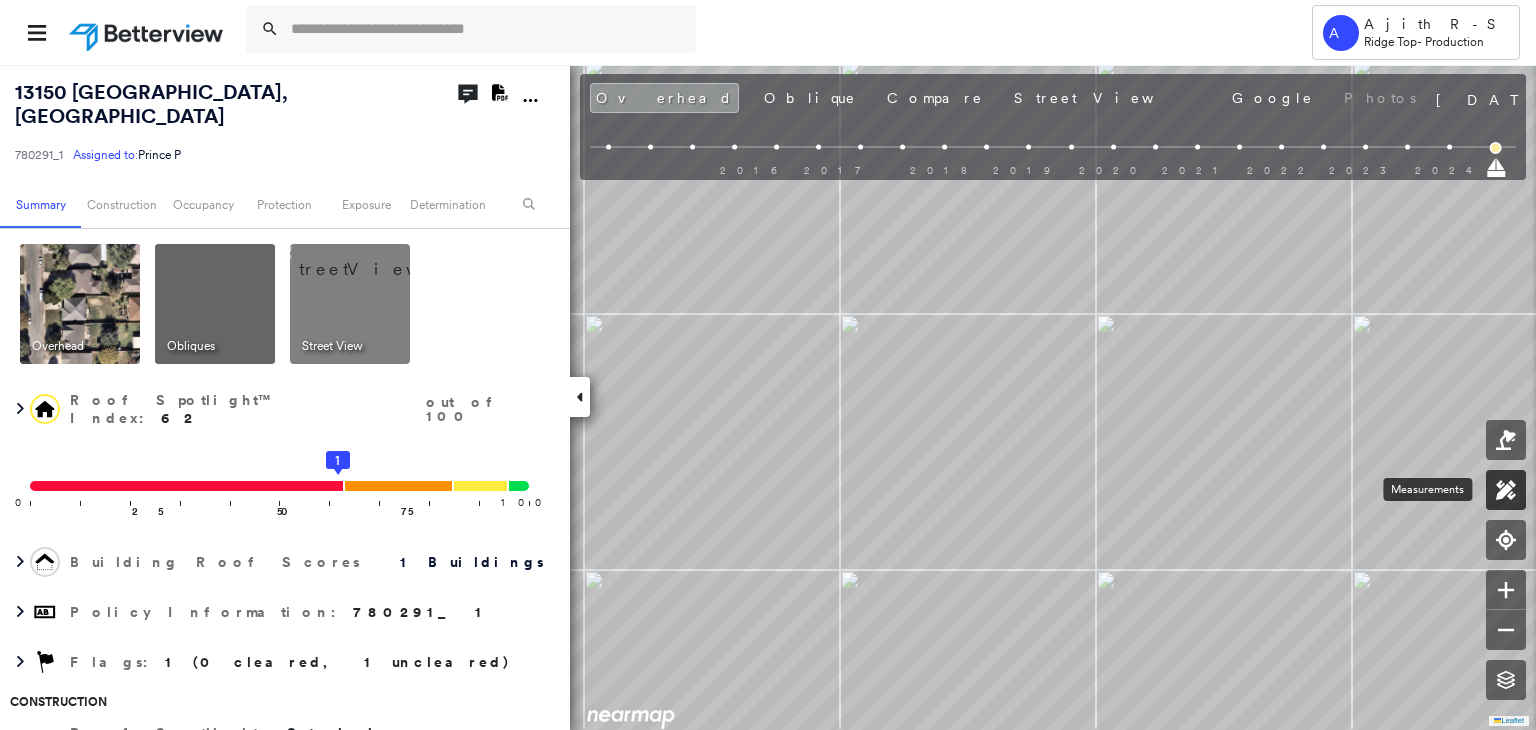click 